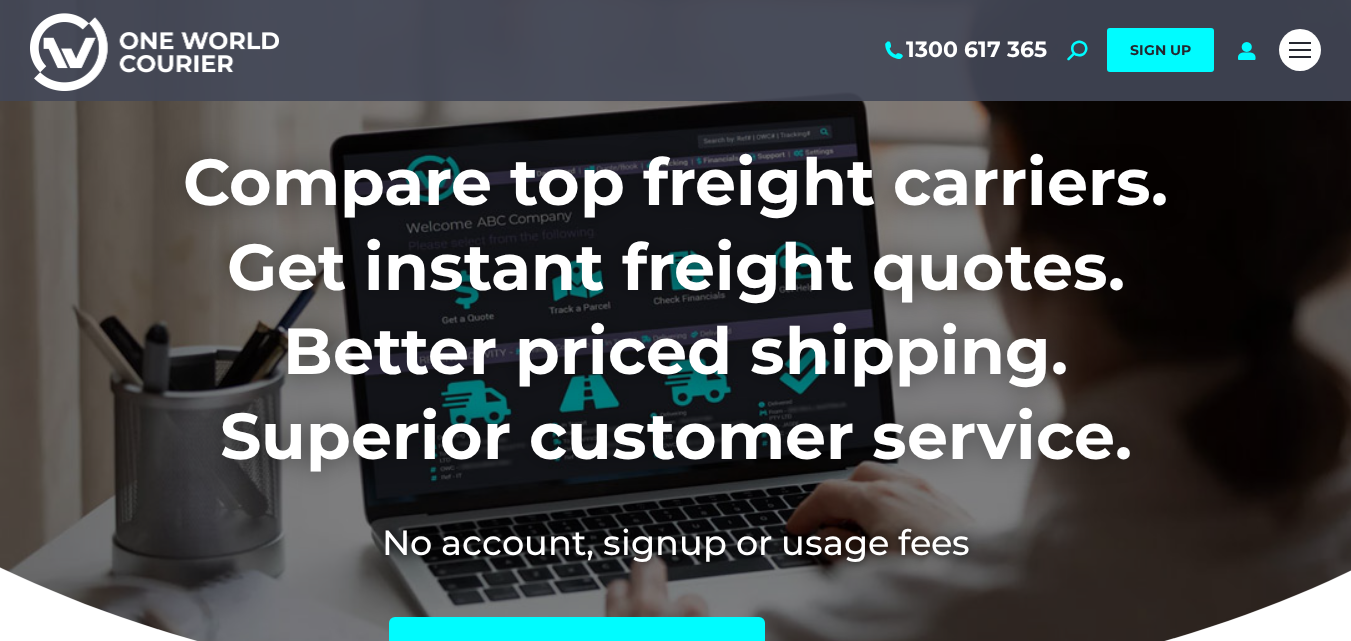 scroll, scrollTop: 0, scrollLeft: 0, axis: both 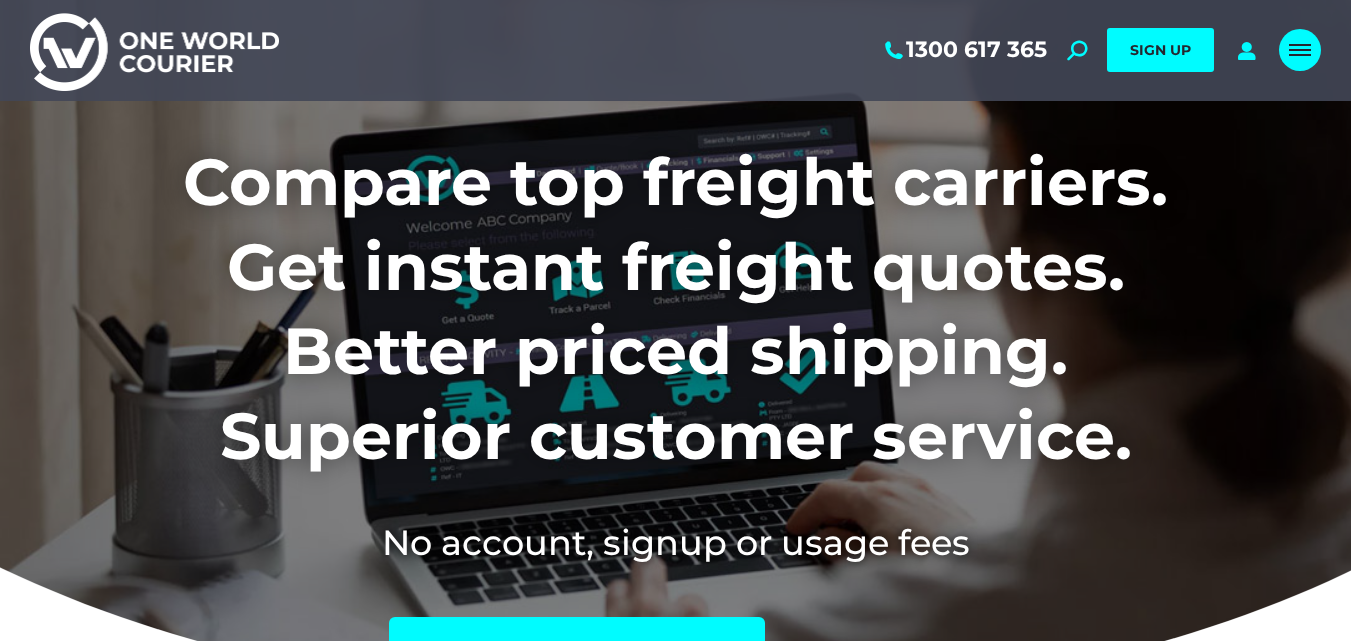 click at bounding box center [1300, 50] 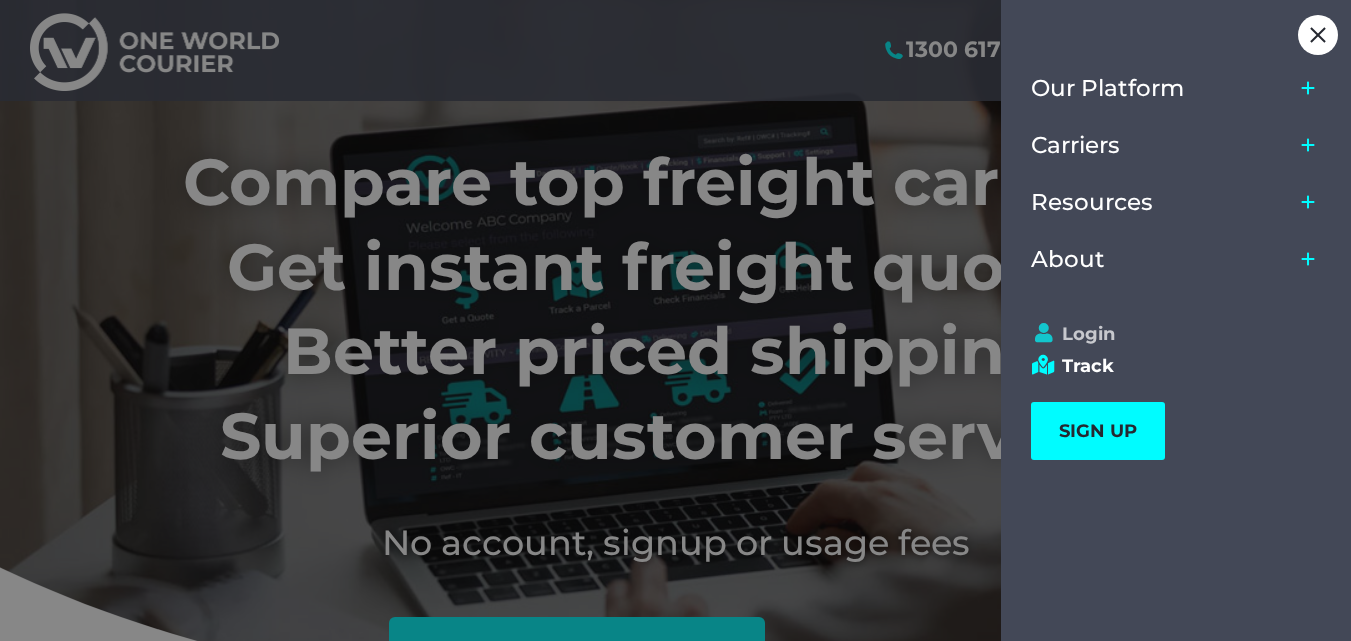 click on "Login" at bounding box center (1167, 334) 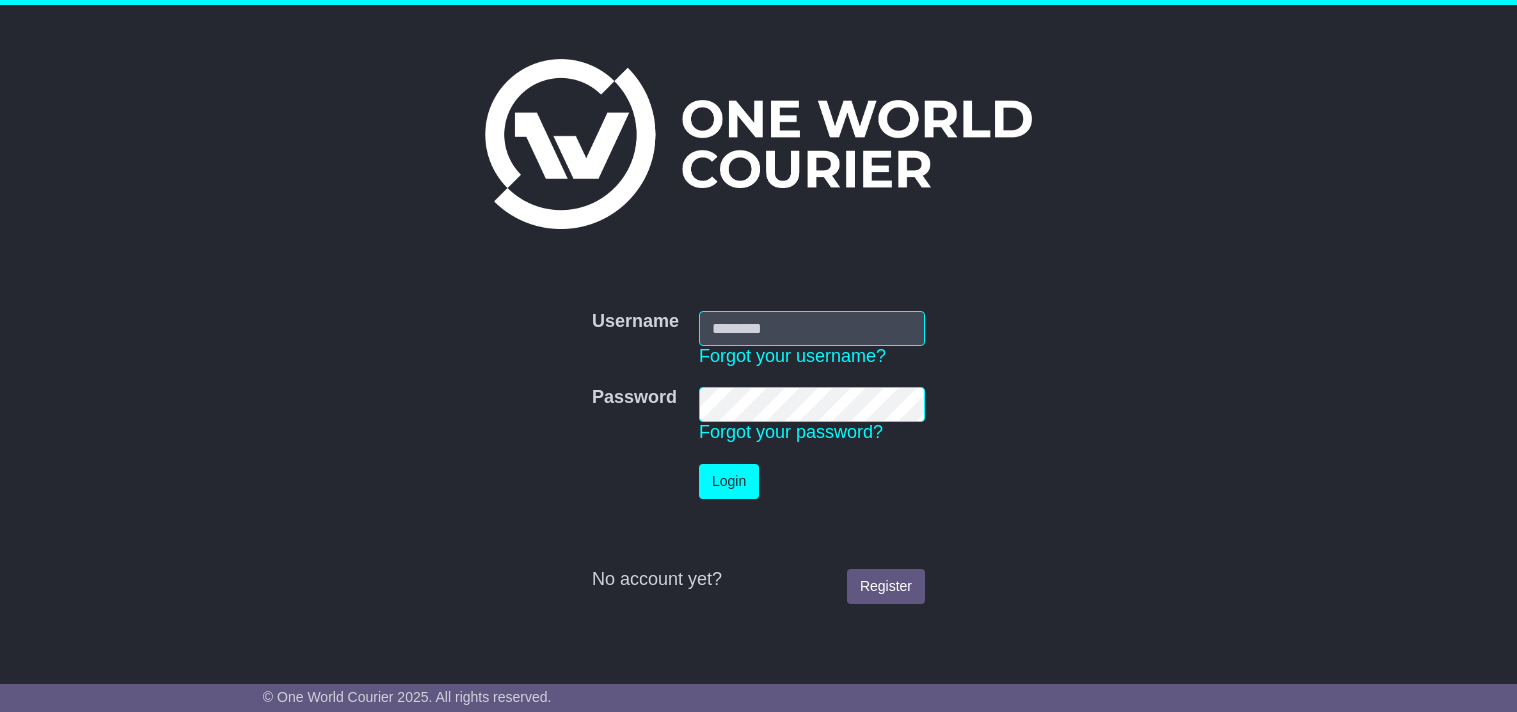 scroll, scrollTop: 0, scrollLeft: 0, axis: both 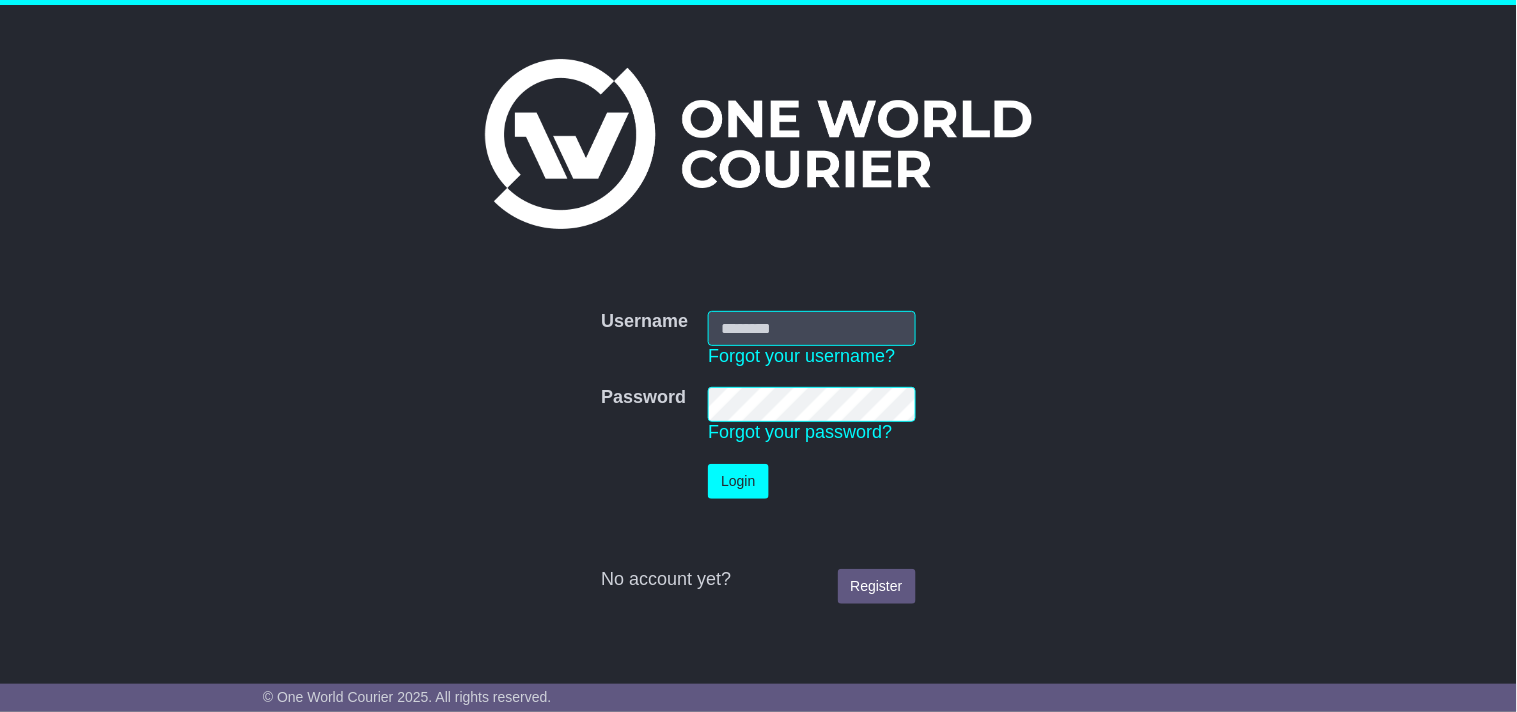 type on "**********" 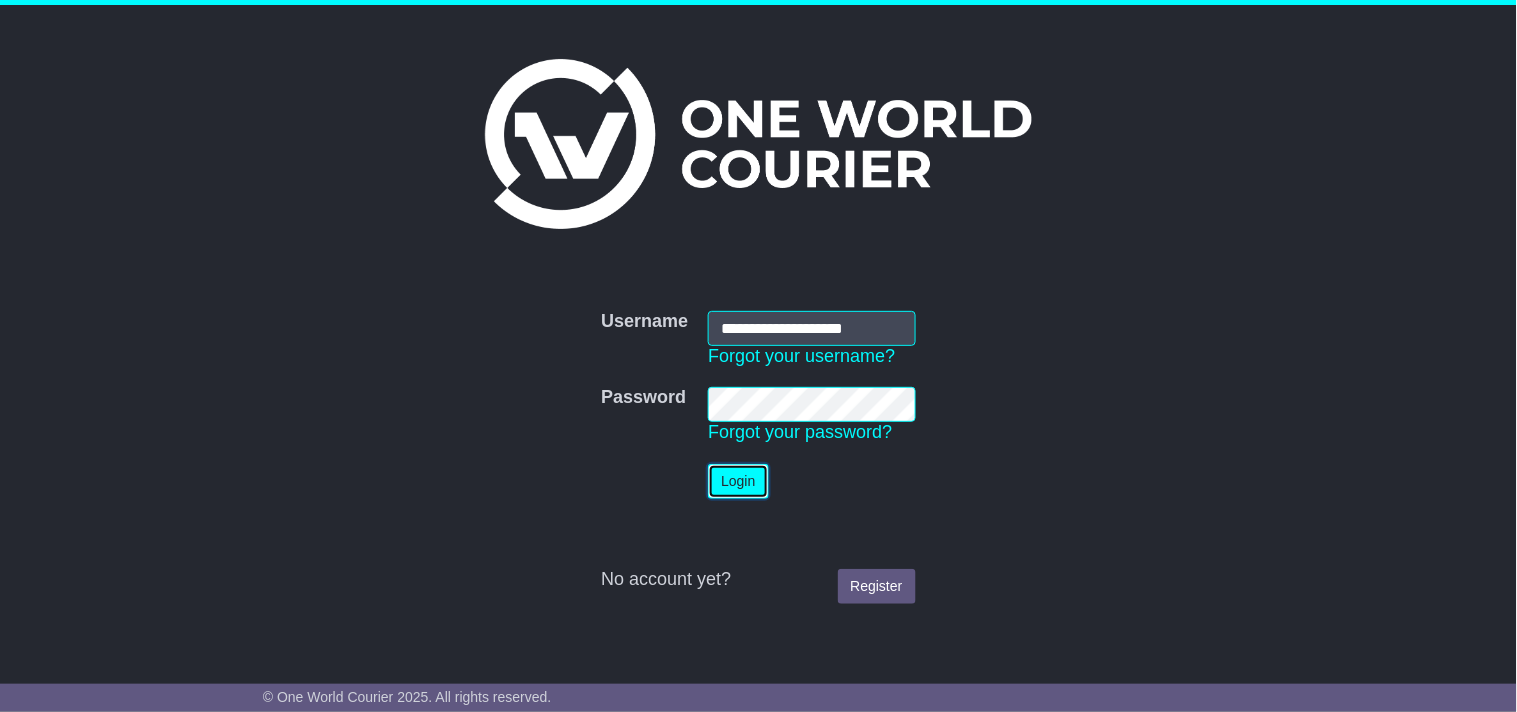 click on "Login" at bounding box center (738, 481) 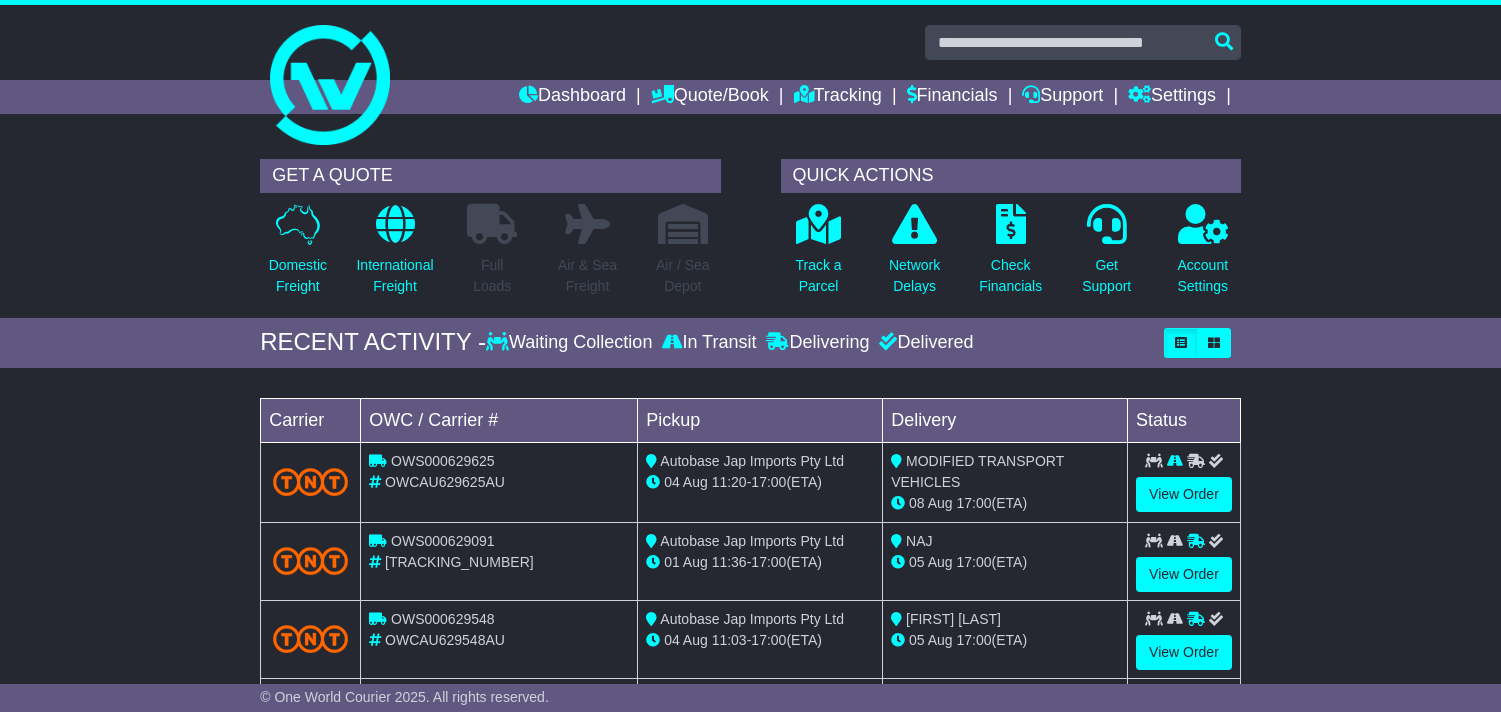 scroll, scrollTop: 0, scrollLeft: 0, axis: both 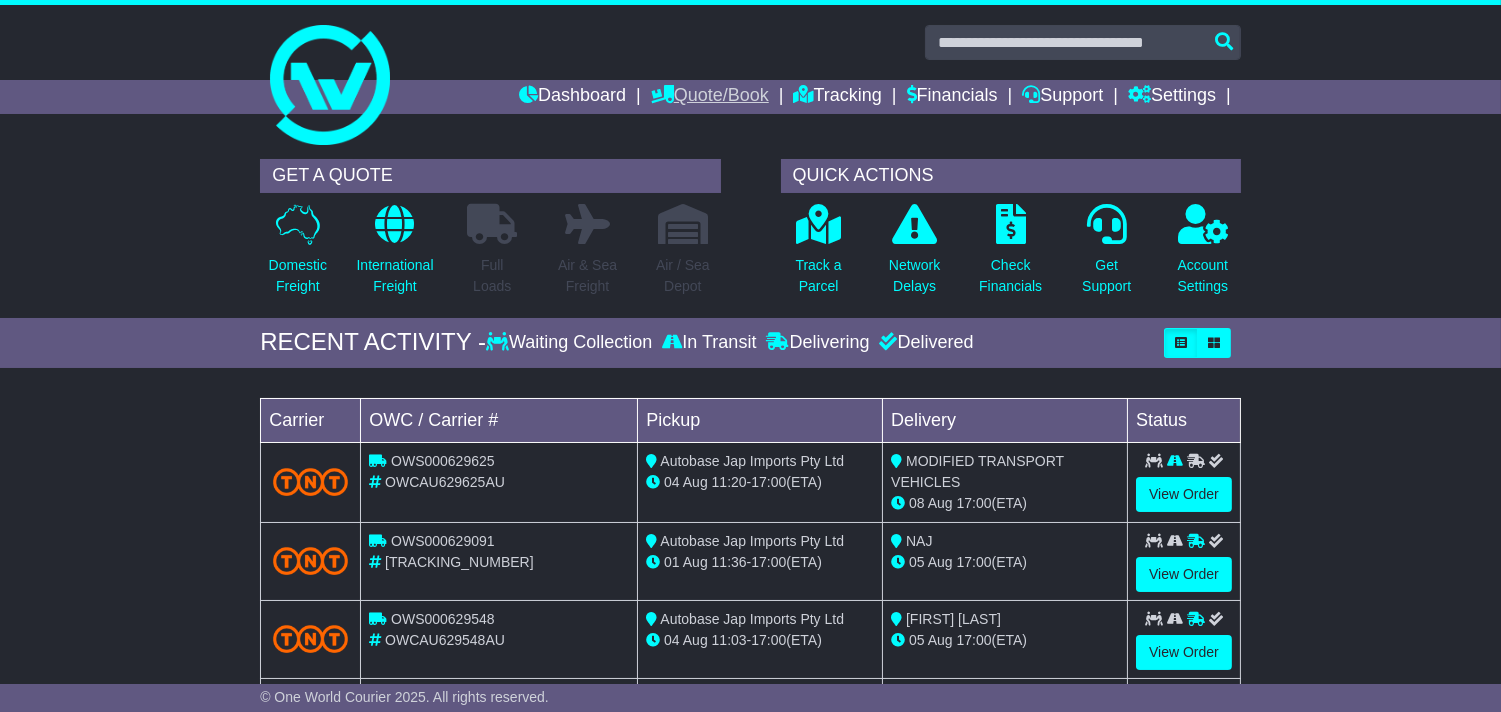 click on "Quote/Book" at bounding box center [710, 97] 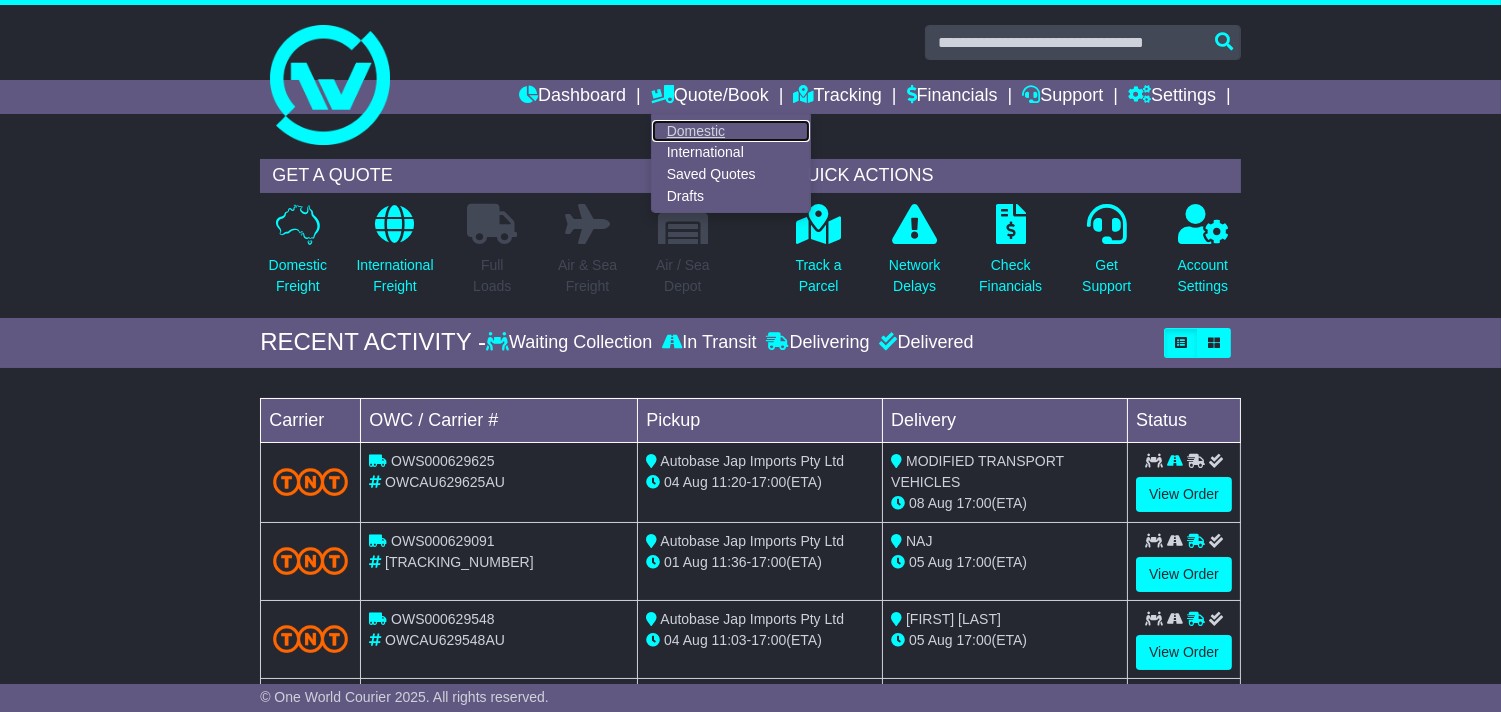 click on "Domestic" at bounding box center [731, 131] 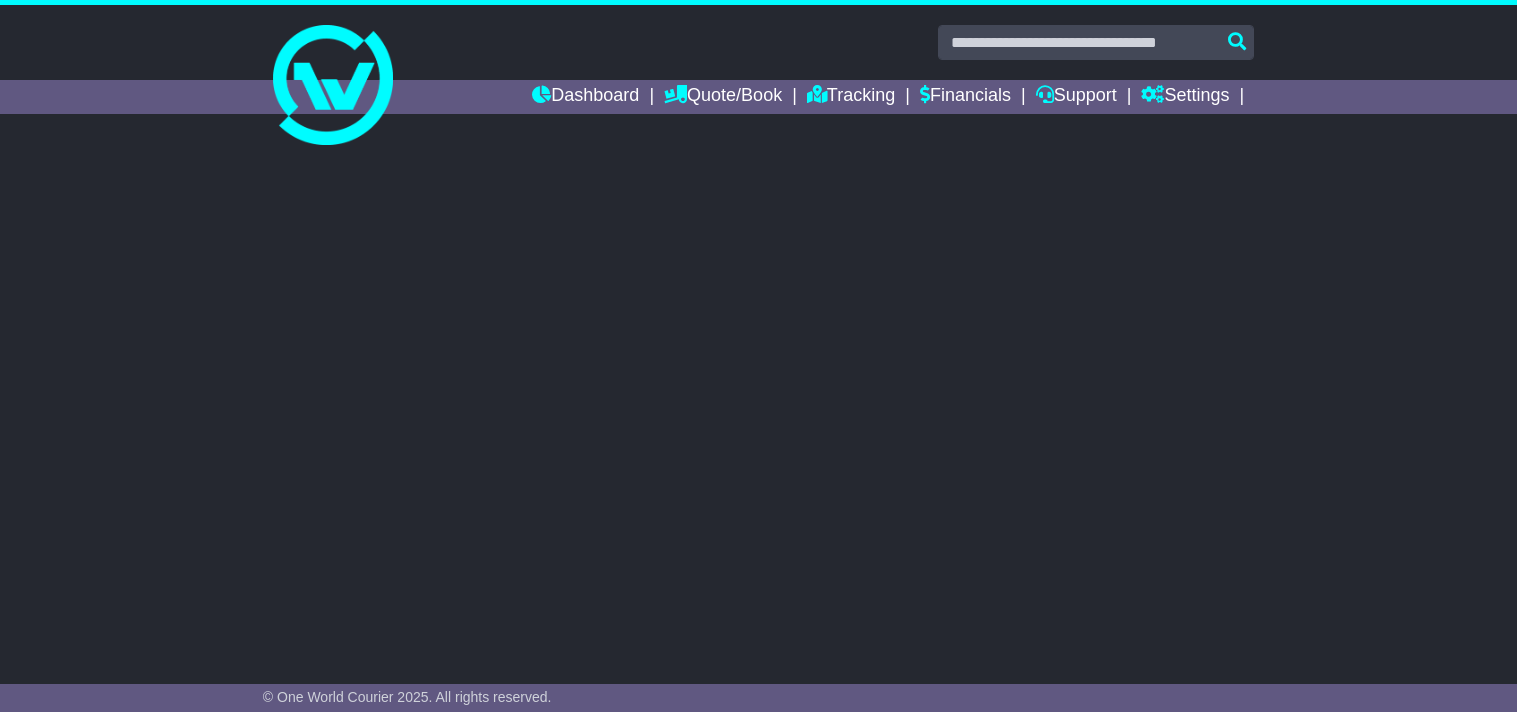 scroll, scrollTop: 0, scrollLeft: 0, axis: both 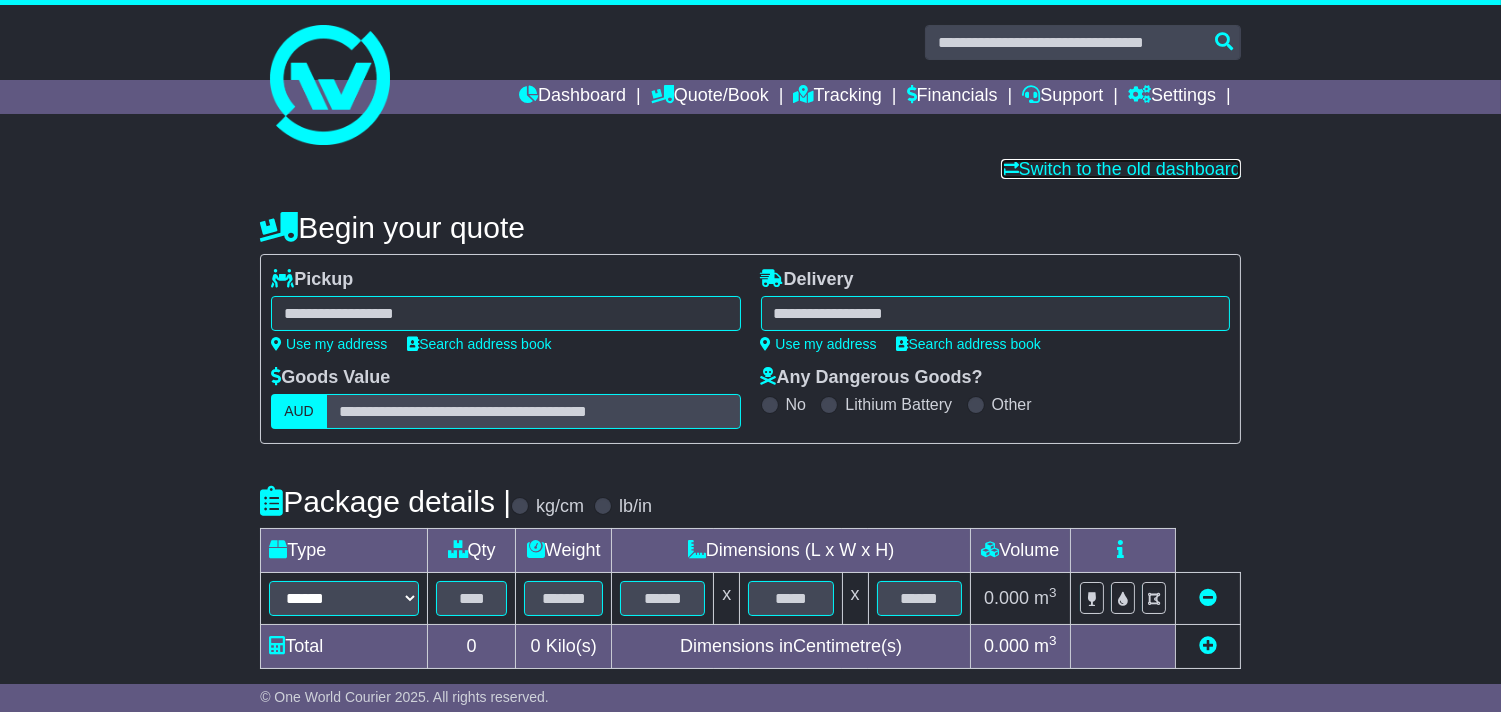 click on "Switch to the old dashboard" at bounding box center (1121, 169) 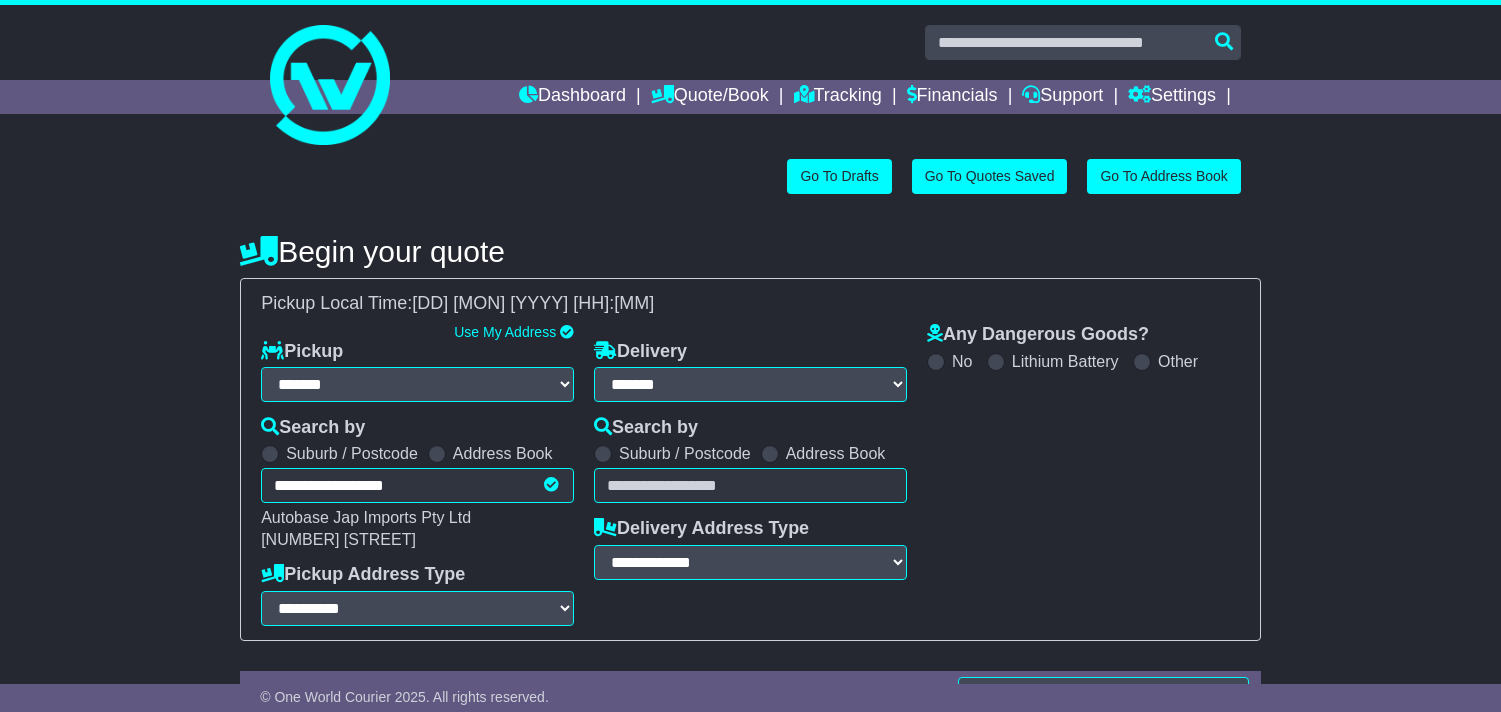 select on "**" 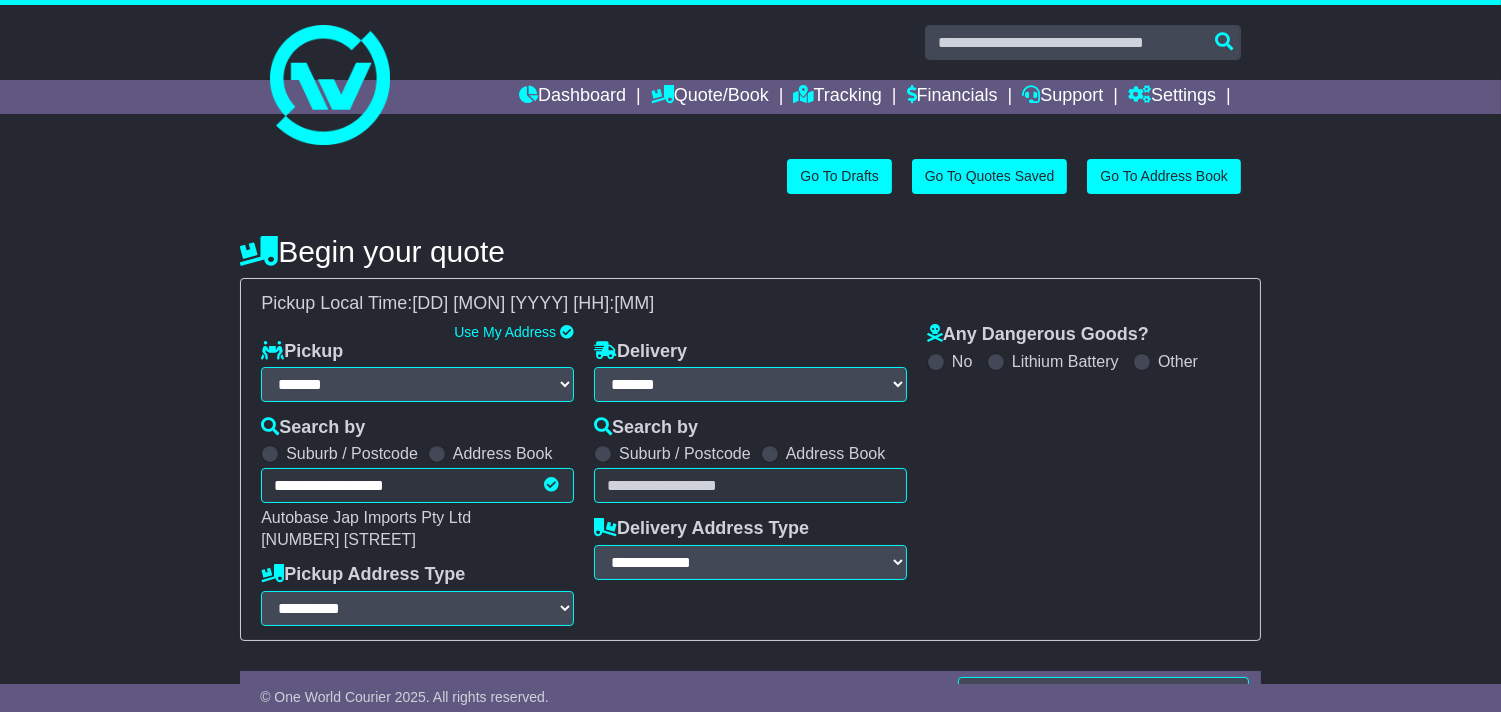 scroll, scrollTop: 0, scrollLeft: 0, axis: both 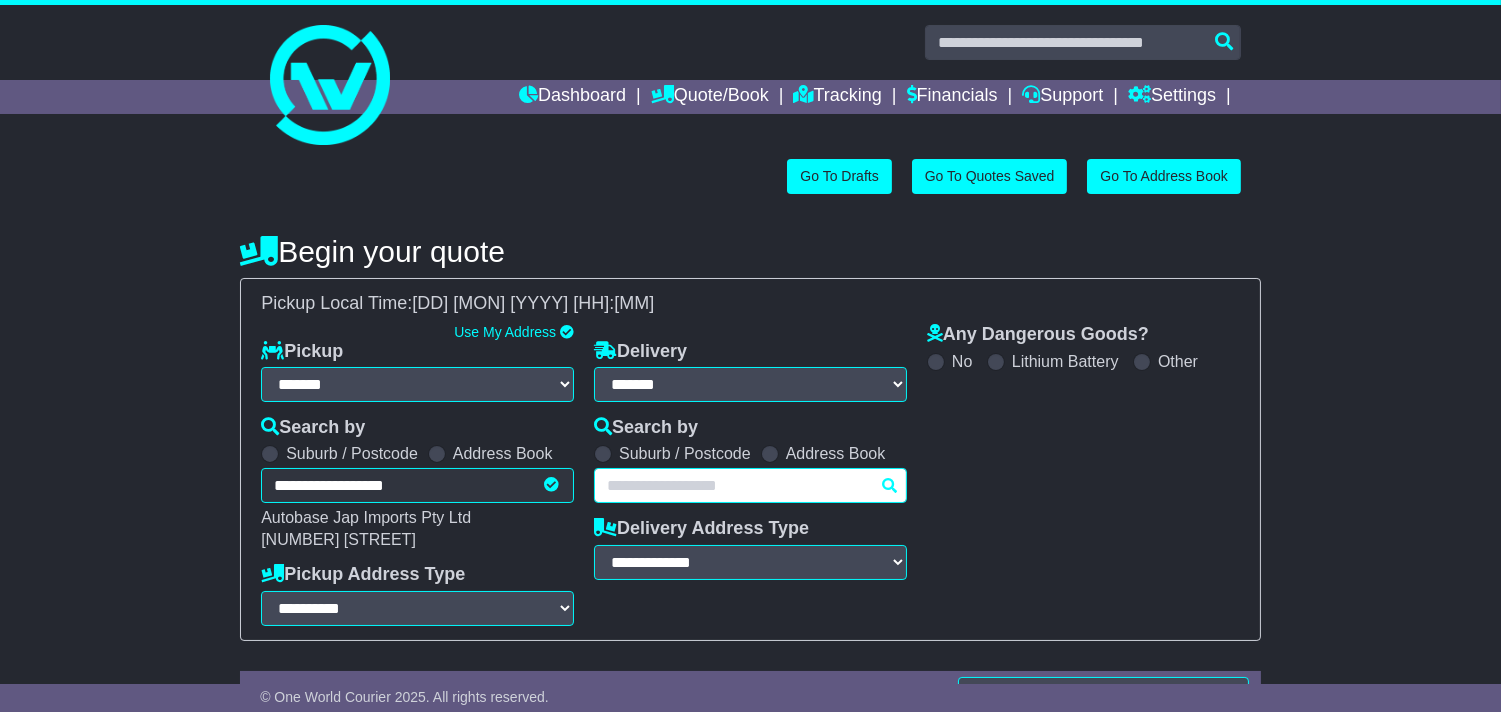 click at bounding box center (750, 485) 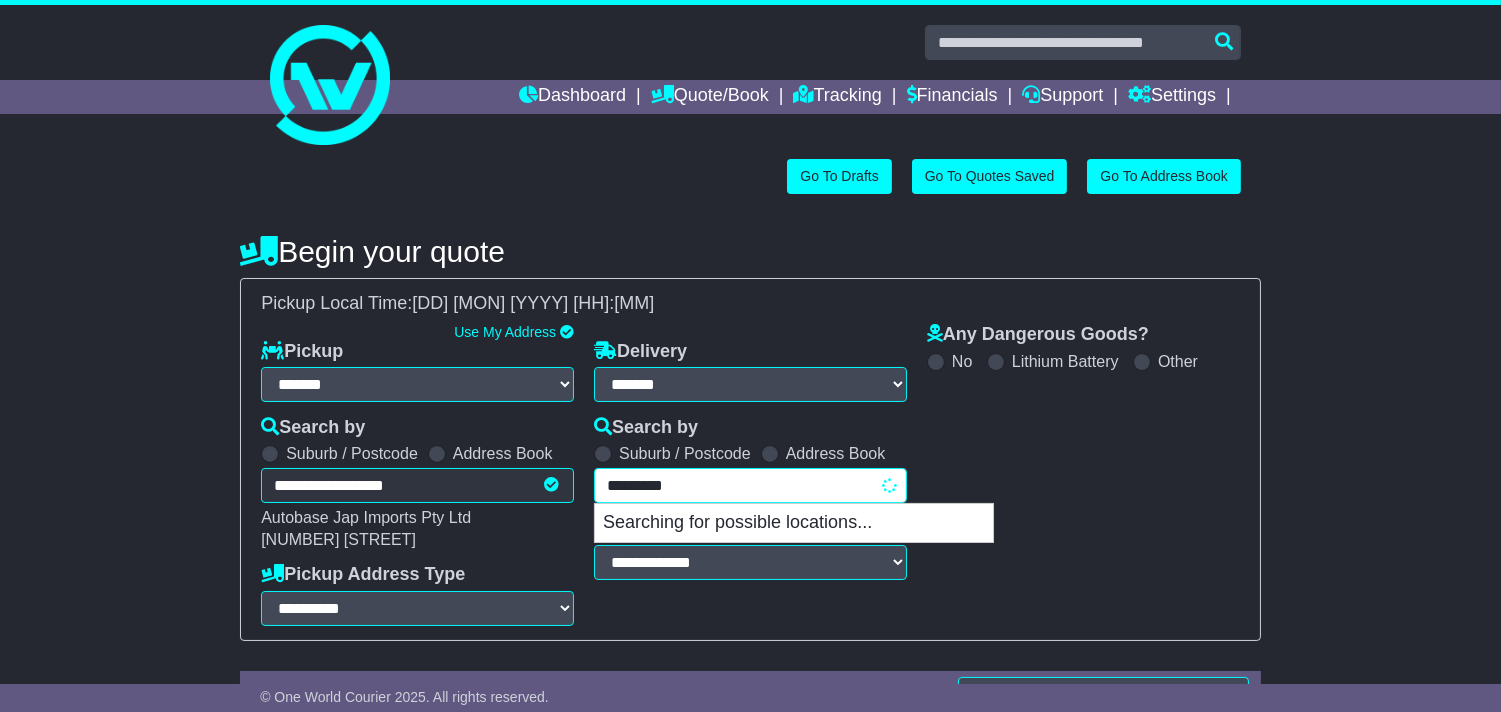type on "**********" 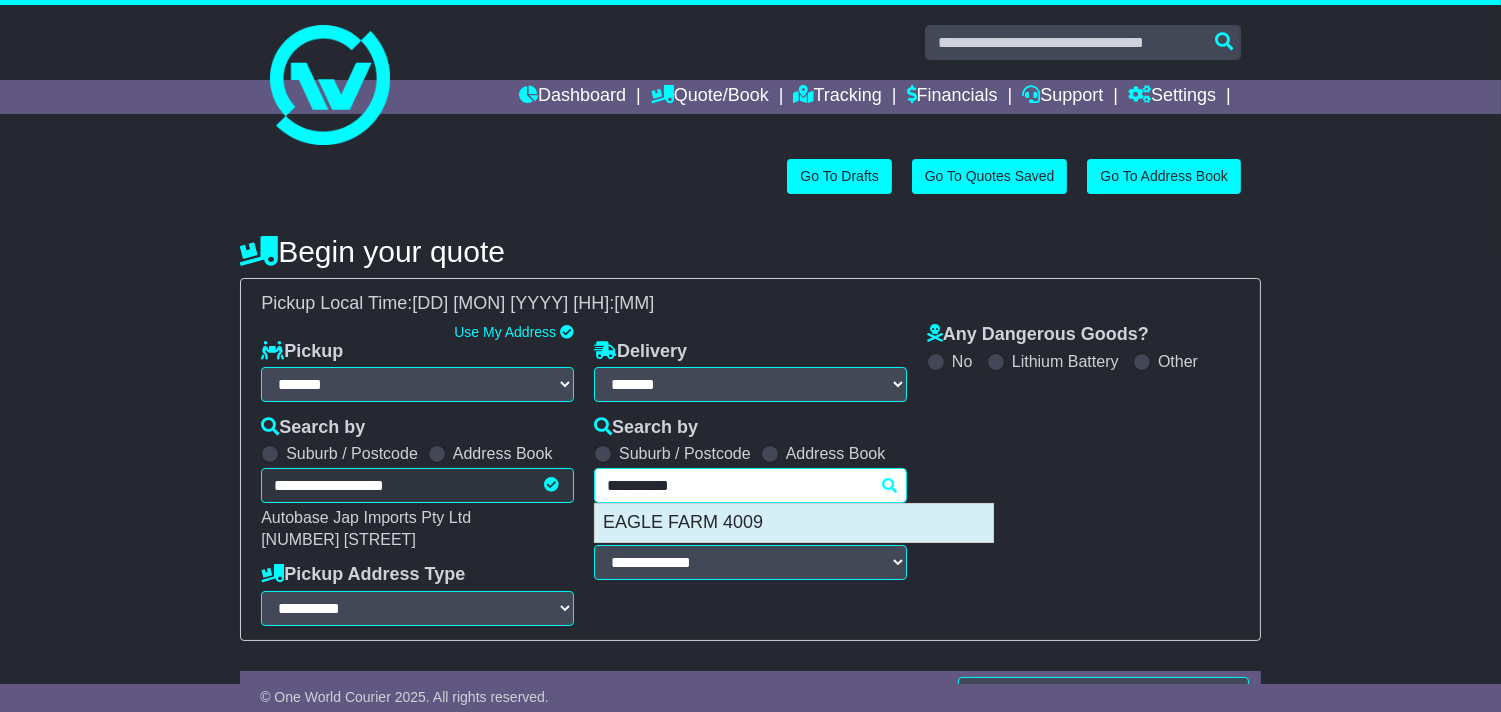 click on "EAGLE FARM 4009" at bounding box center (794, 523) 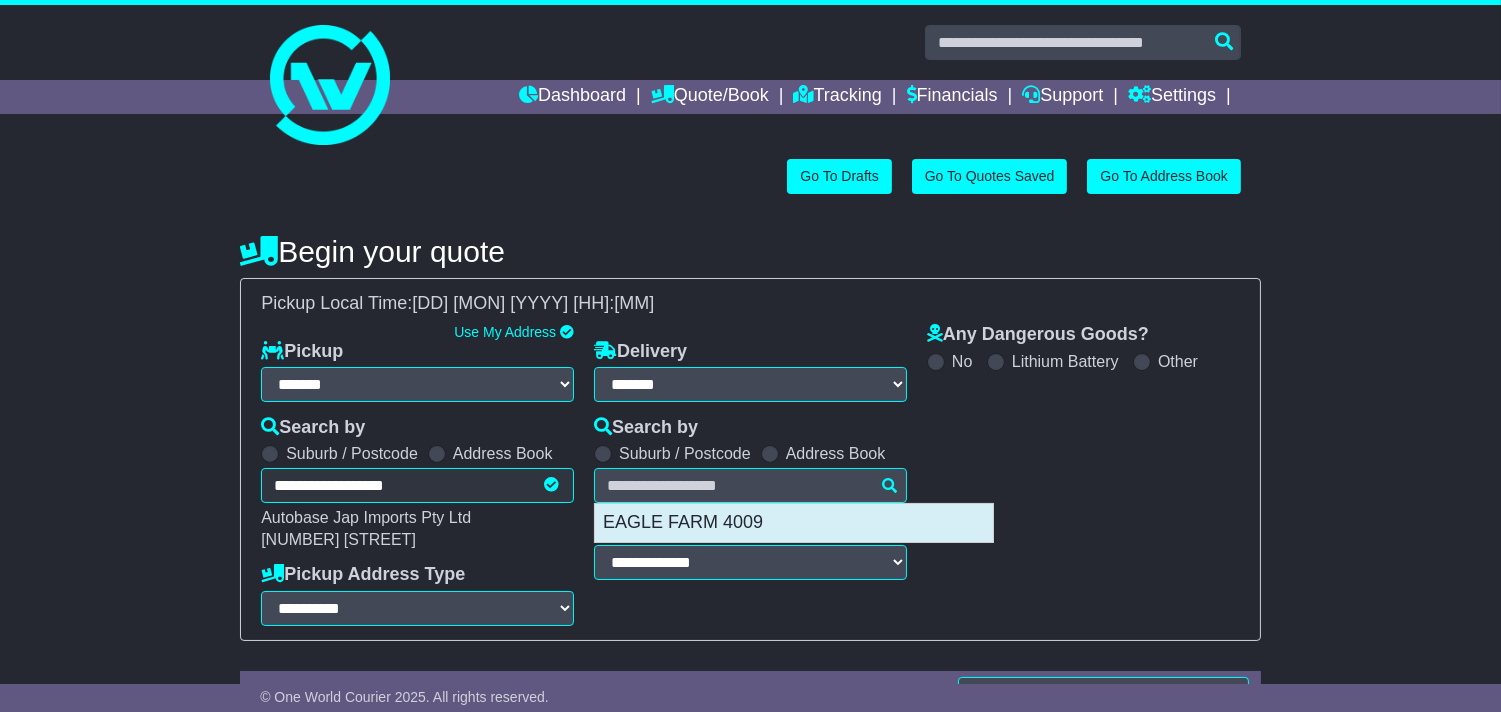 type on "**********" 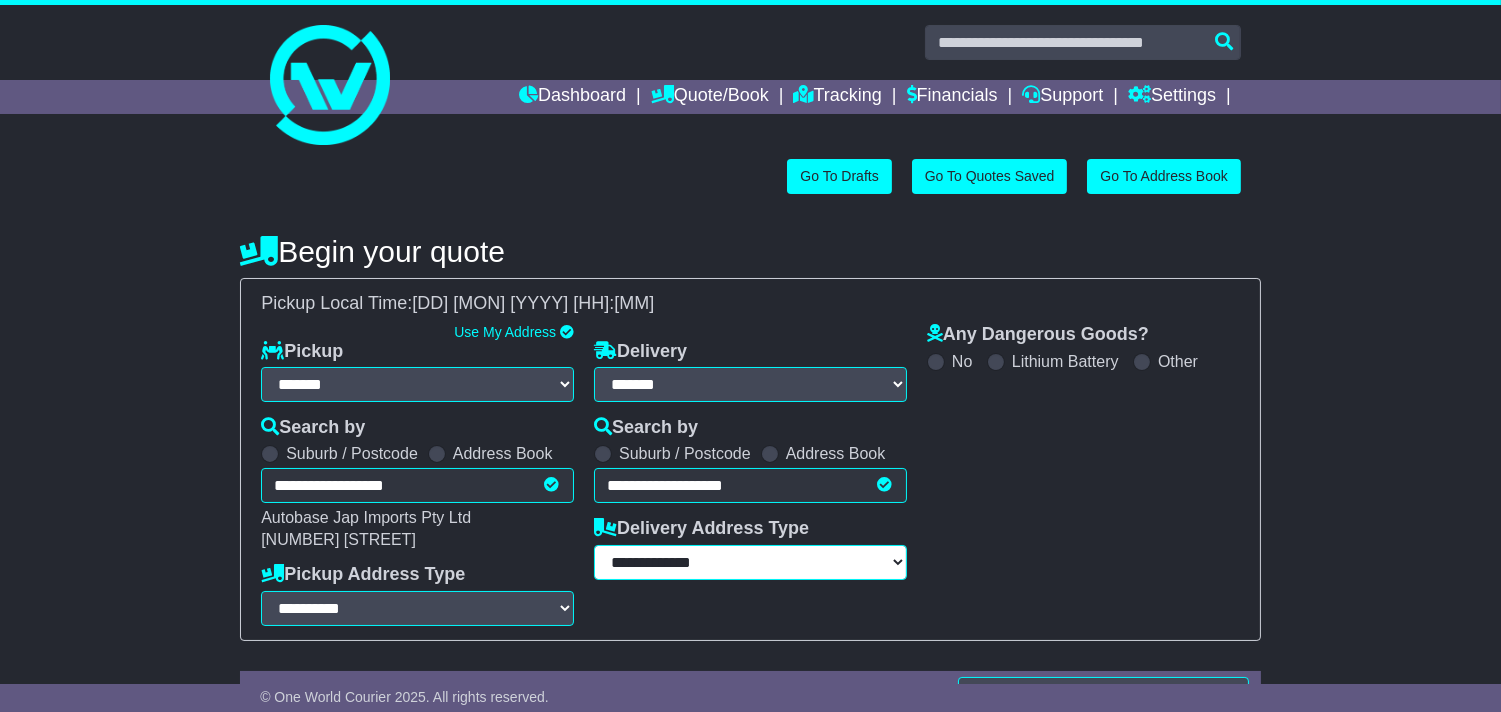 drag, startPoint x: 817, startPoint y: 555, endPoint x: 816, endPoint y: 571, distance: 16.03122 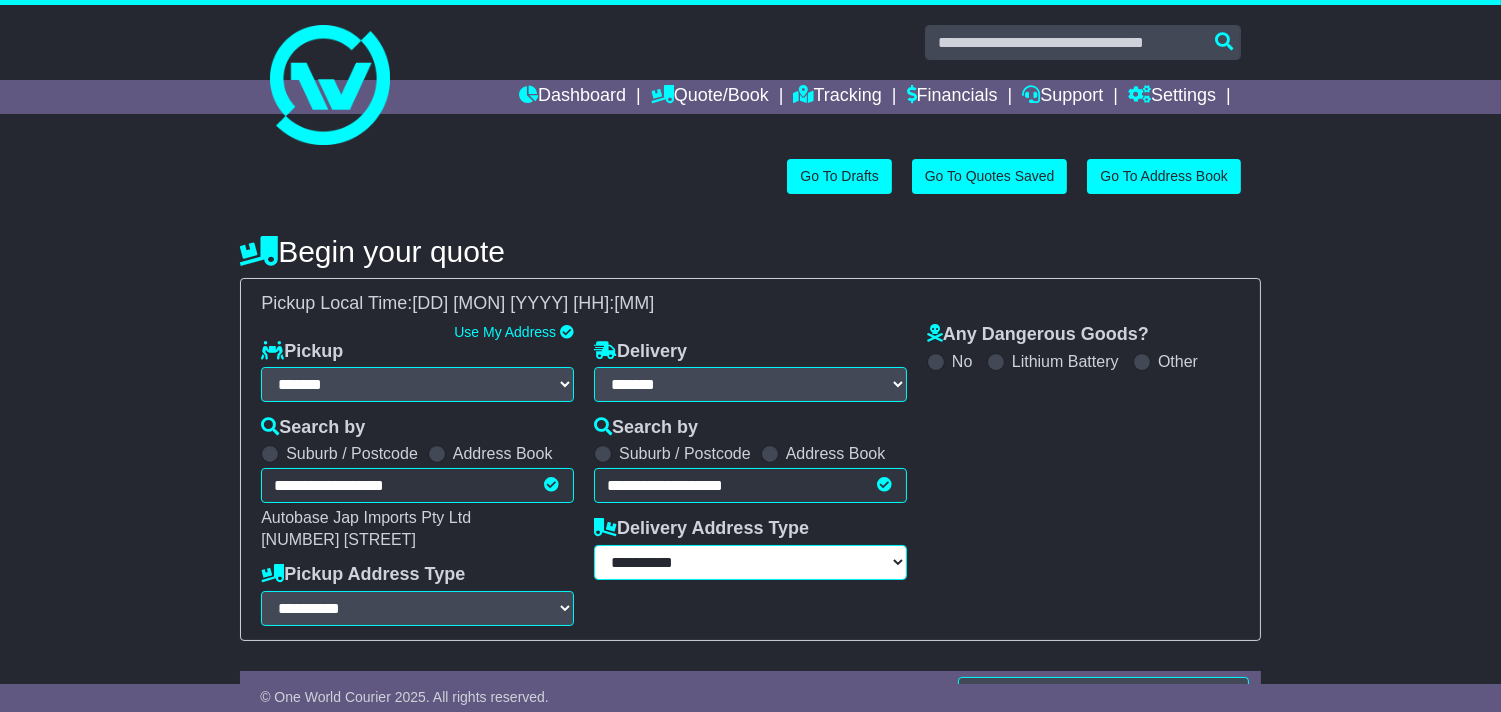 click on "**********" at bounding box center (750, 562) 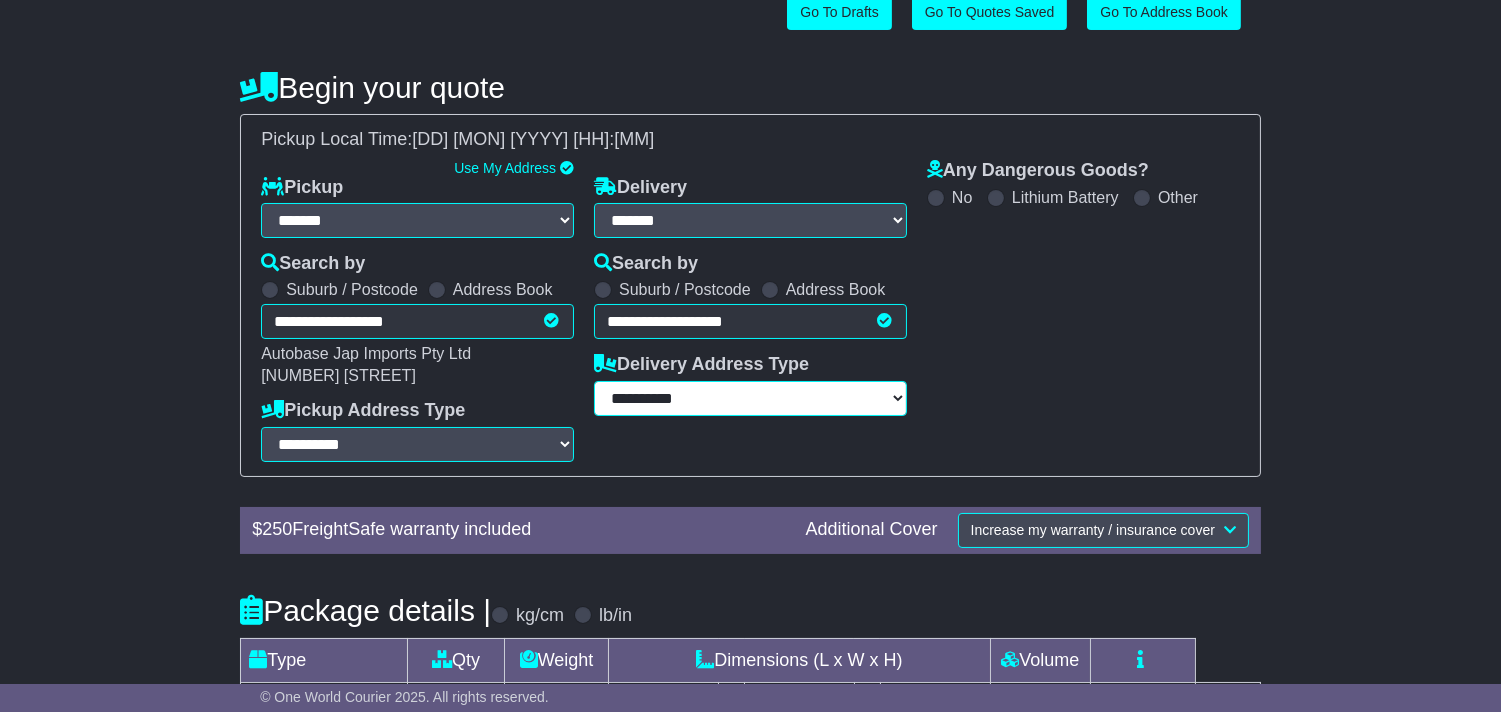 scroll, scrollTop: 333, scrollLeft: 0, axis: vertical 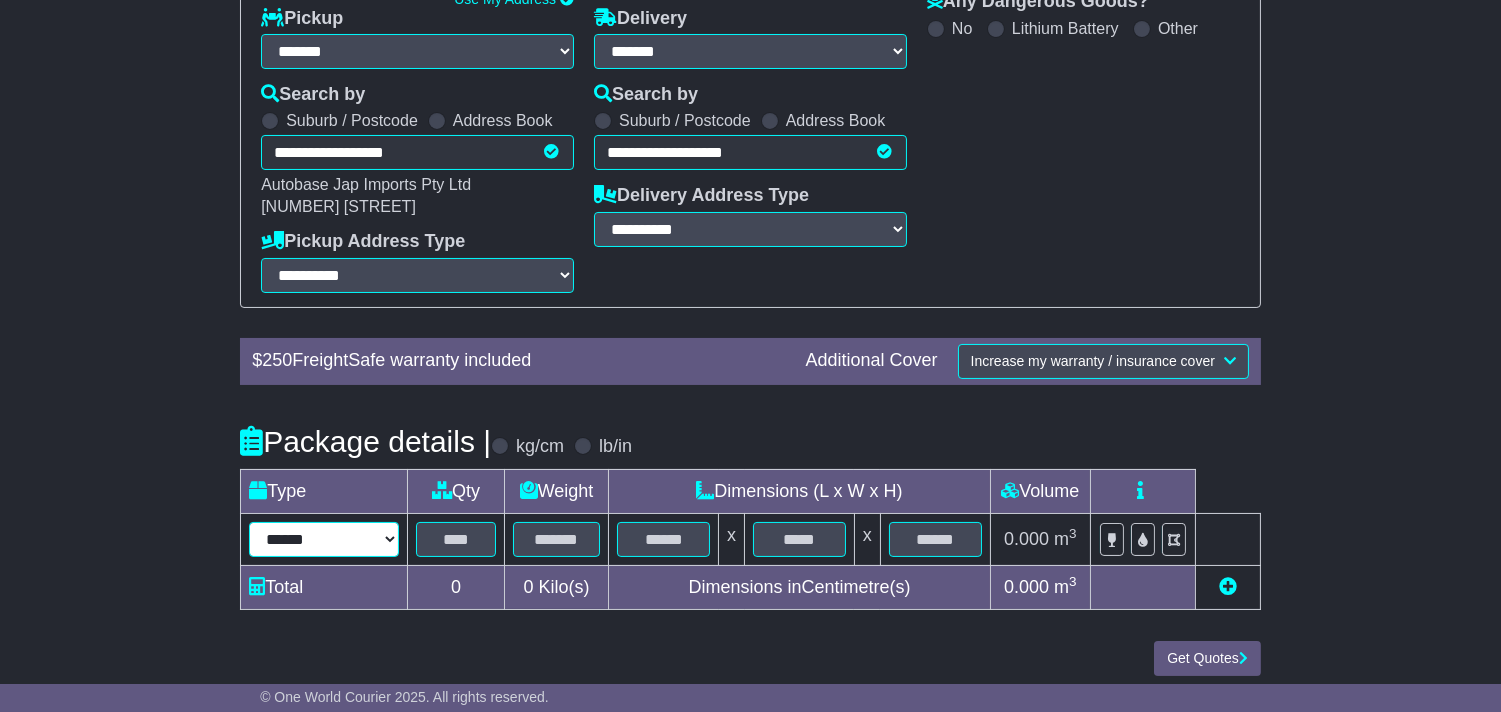 click on "****** ****** *** ******** ***** **** **** ****** *** *******" at bounding box center (324, 539) 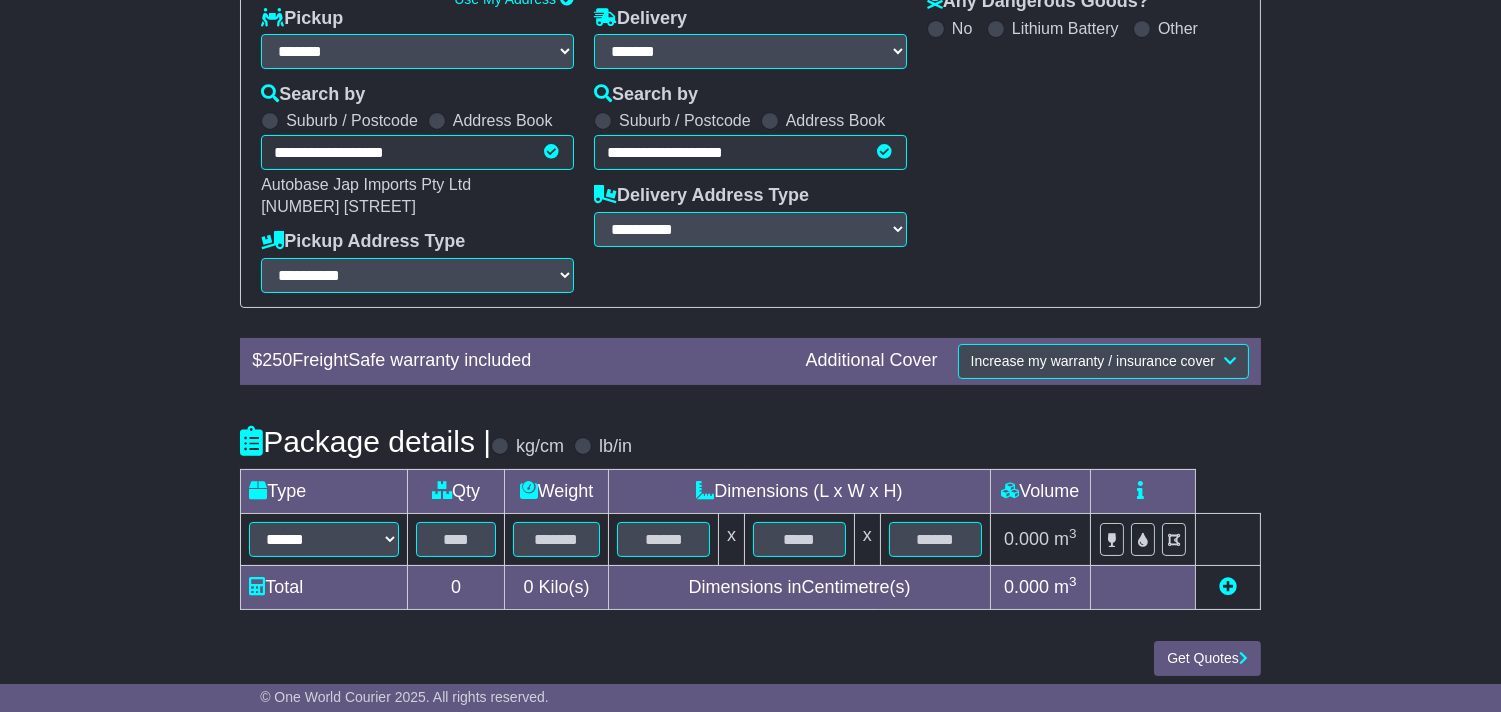 click at bounding box center [456, 539] 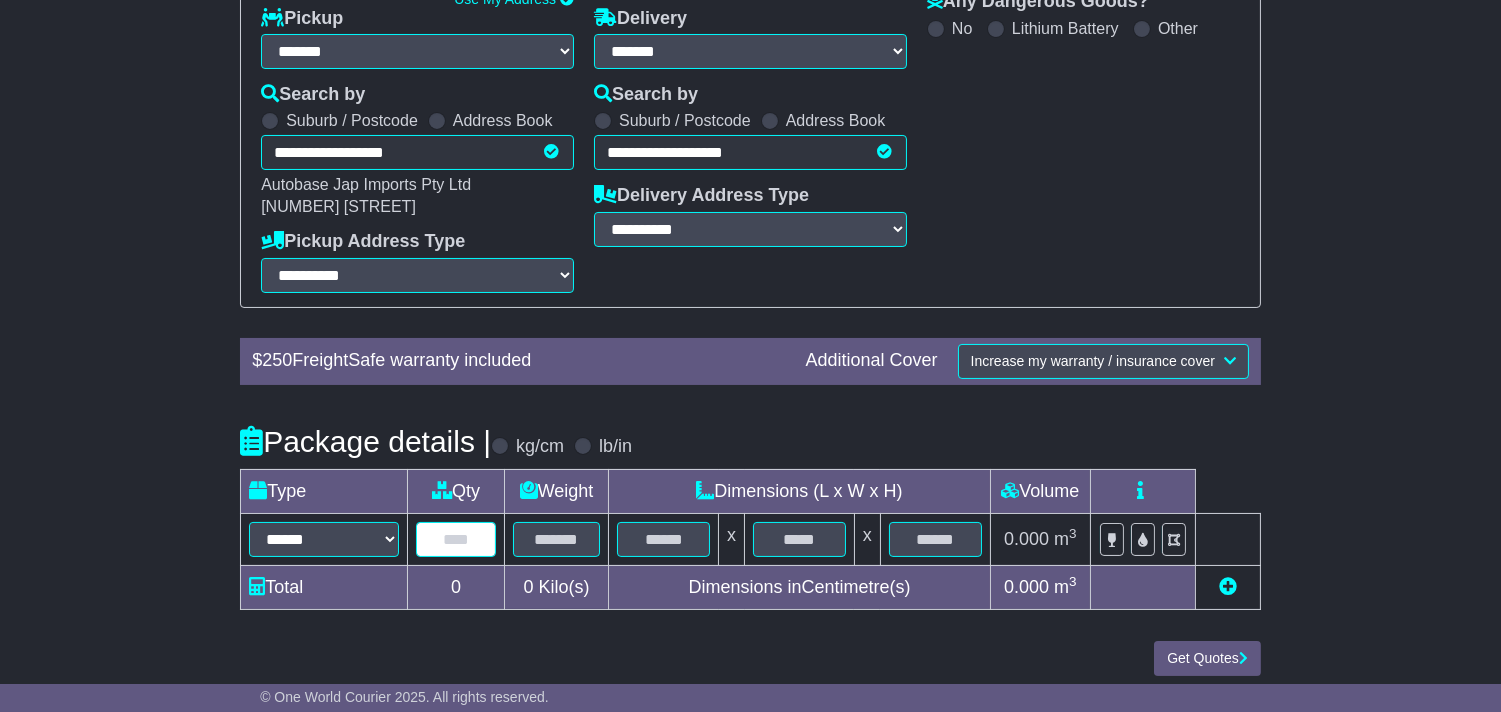 click at bounding box center (456, 539) 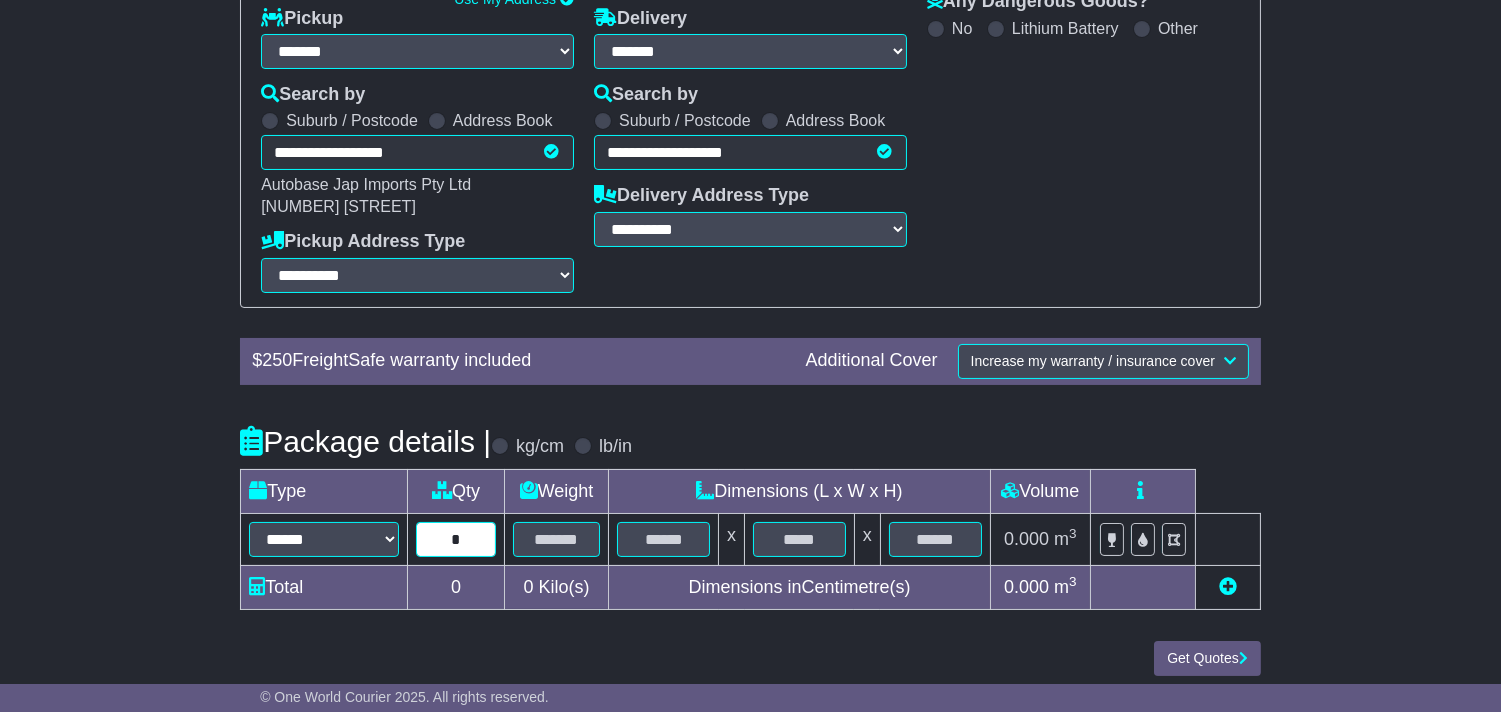 type on "*" 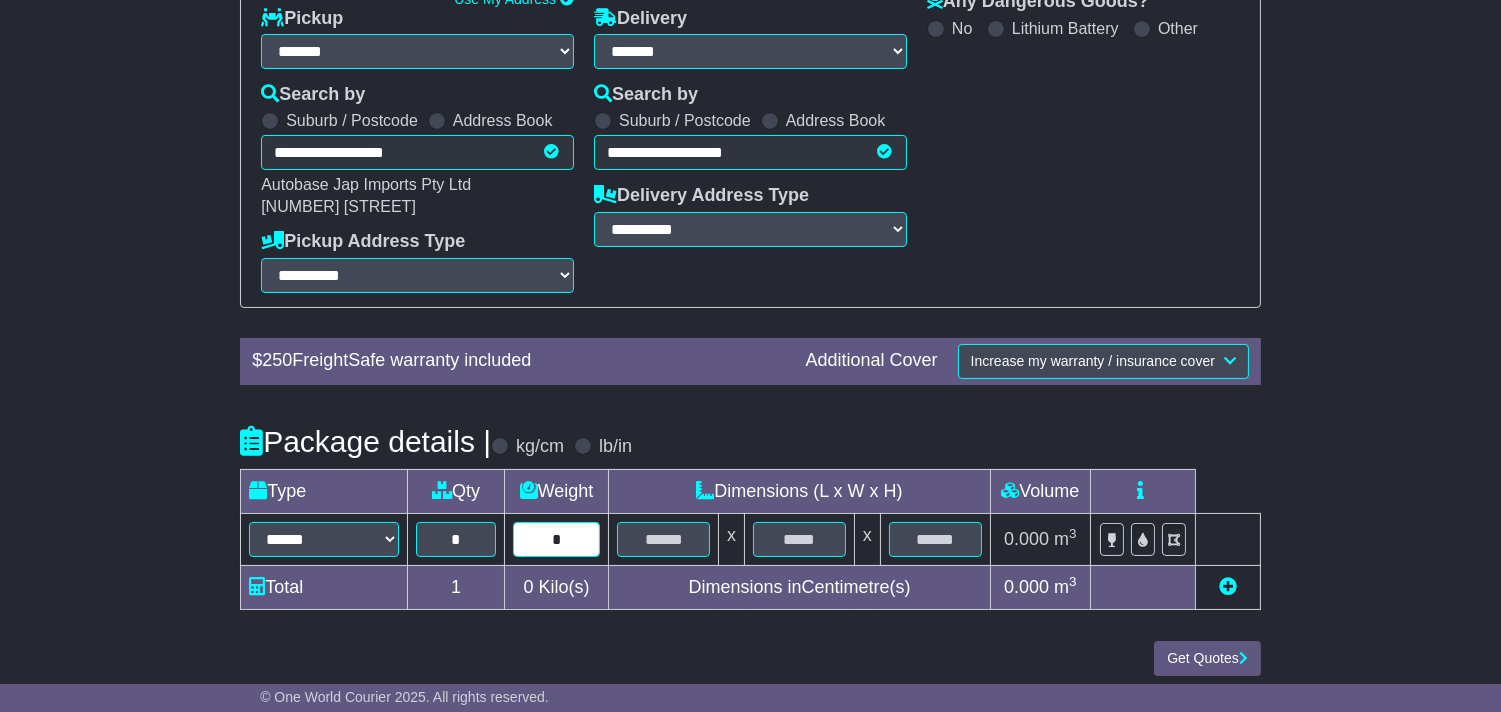 type on "*" 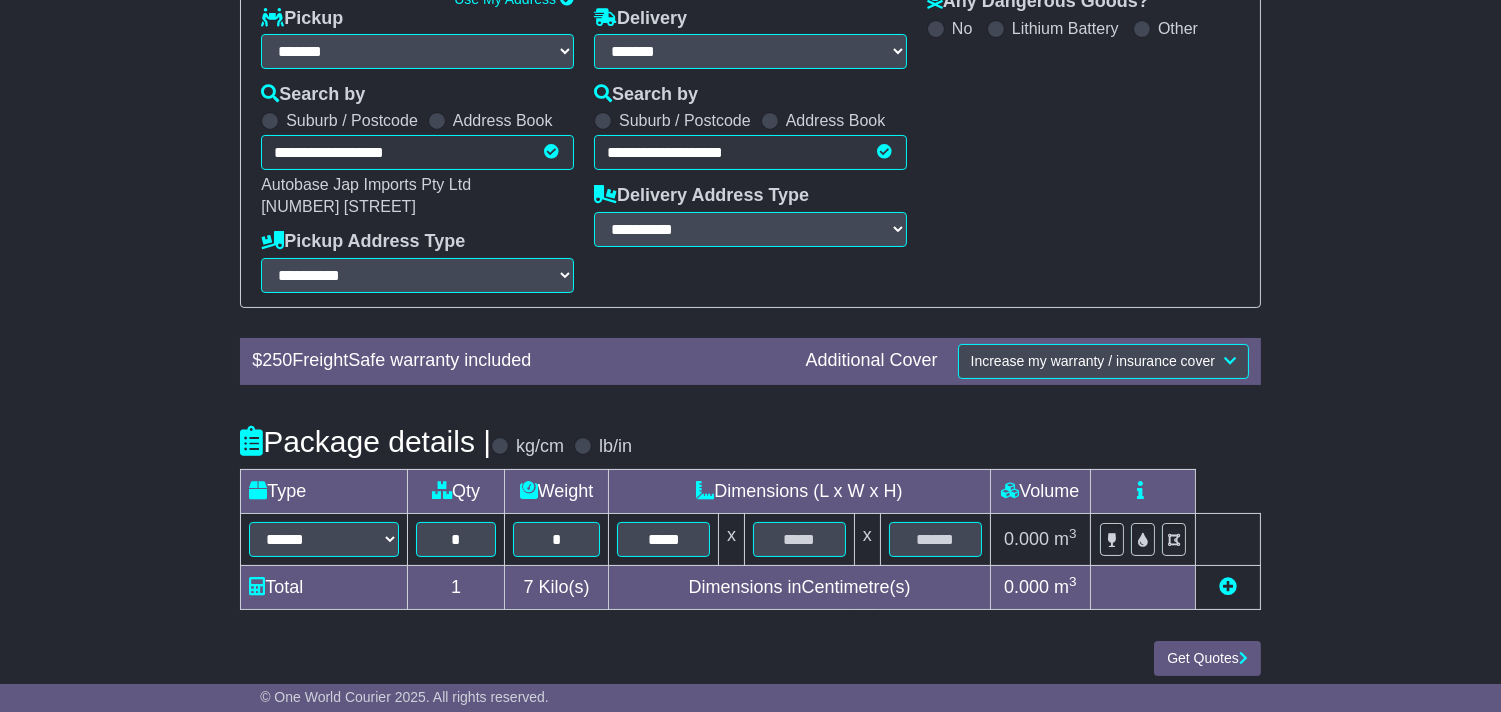 click on "*****" at bounding box center [664, 539] 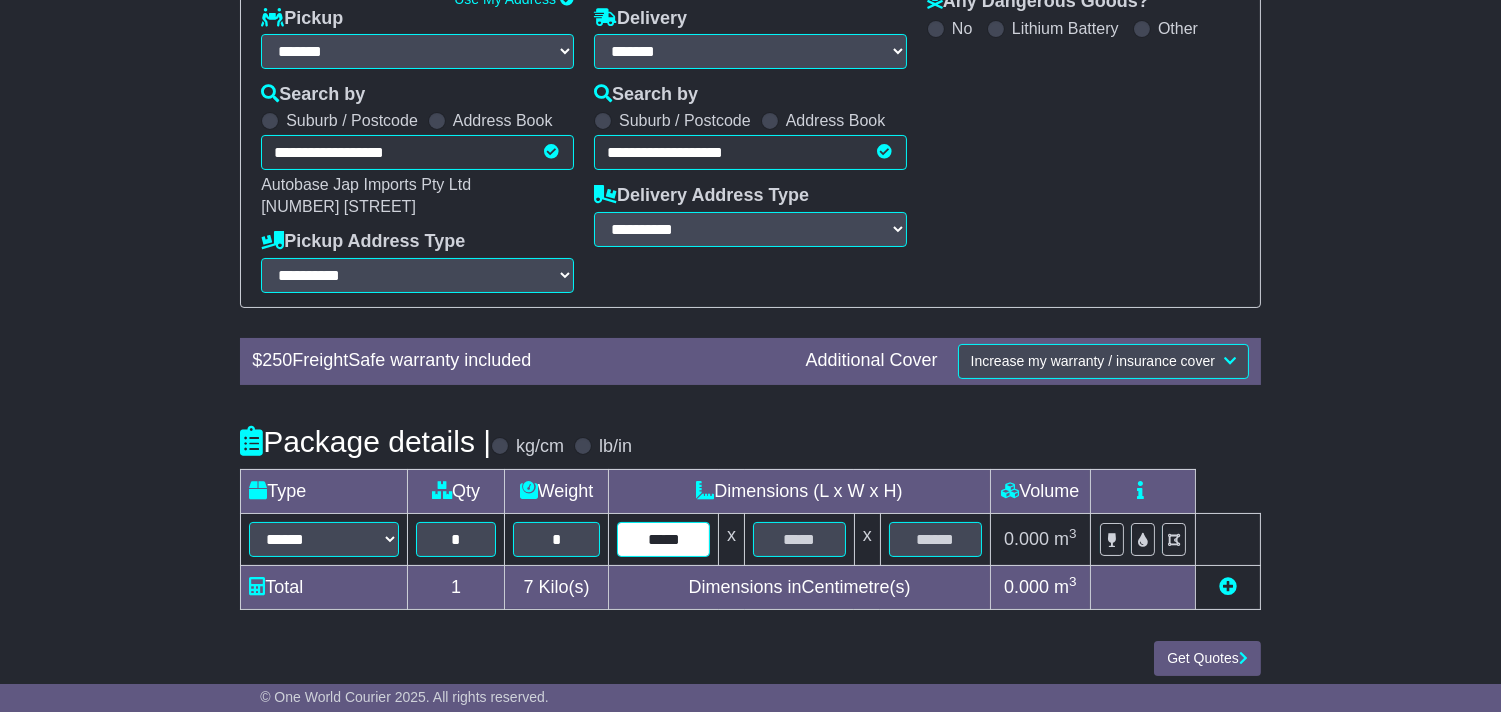 click on "*****" at bounding box center [663, 539] 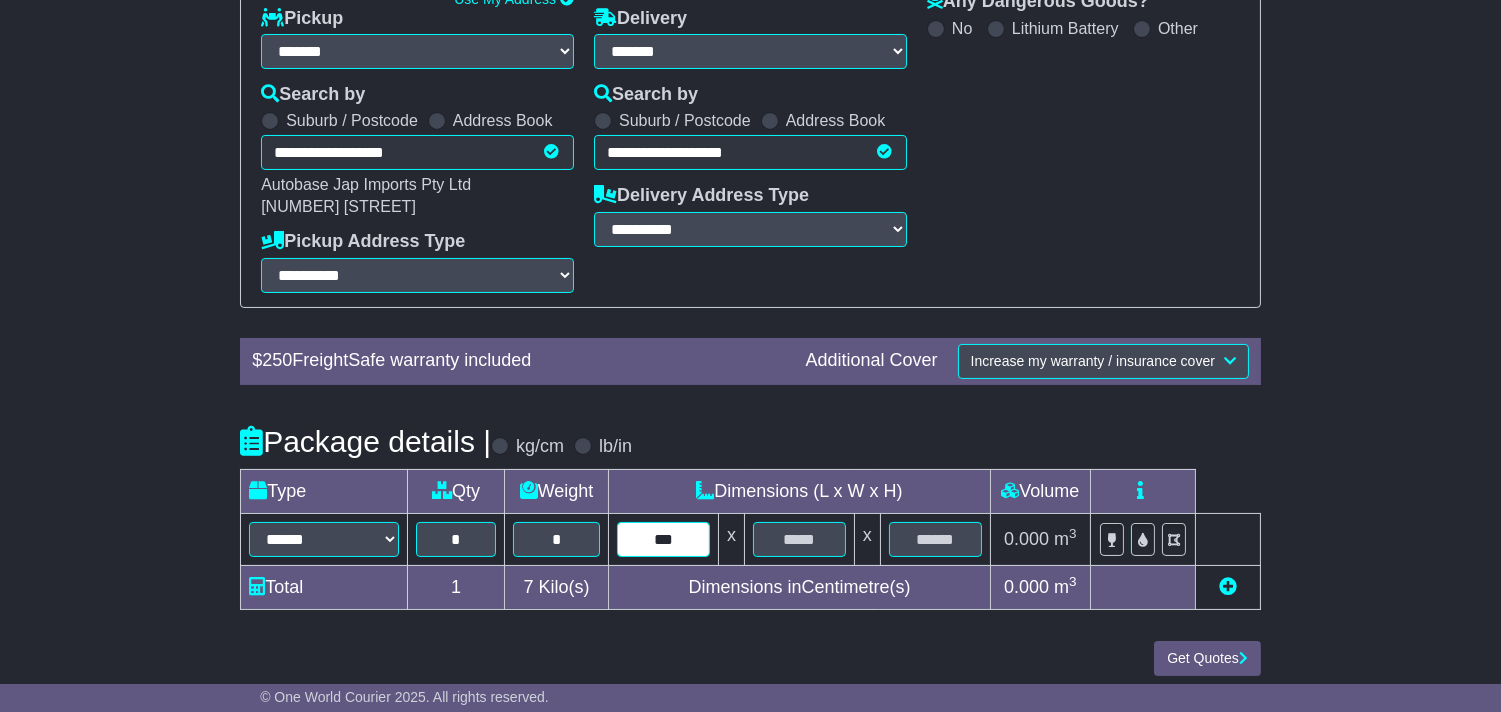 type on "***" 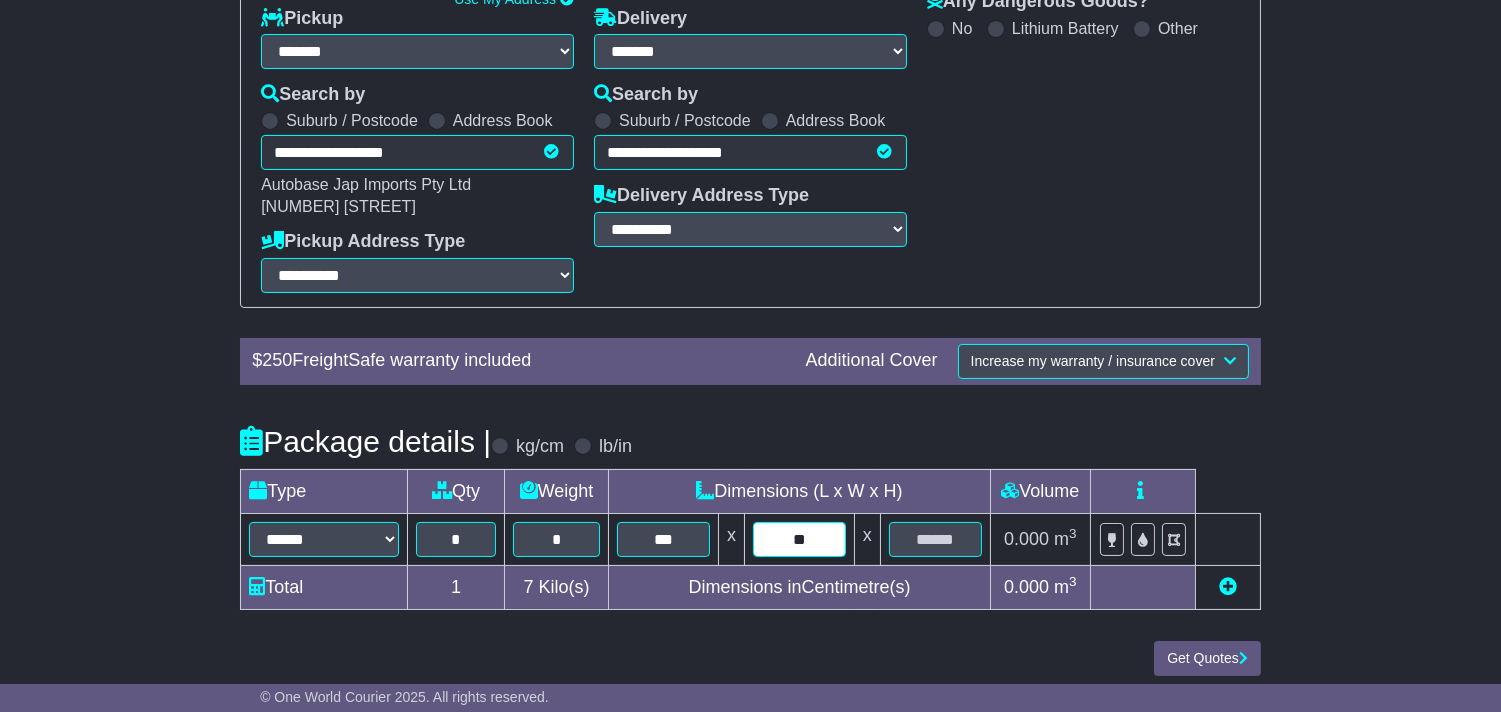 type on "**" 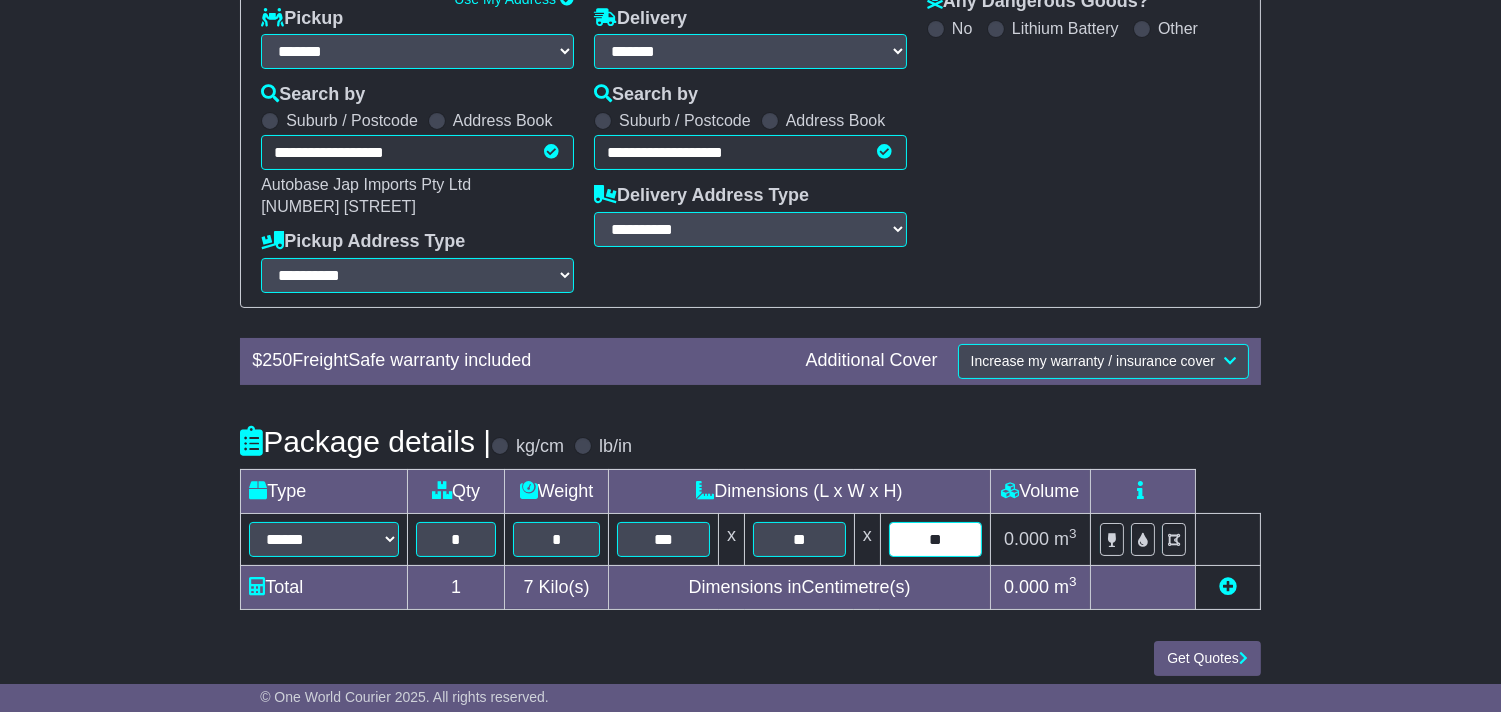 type on "*" 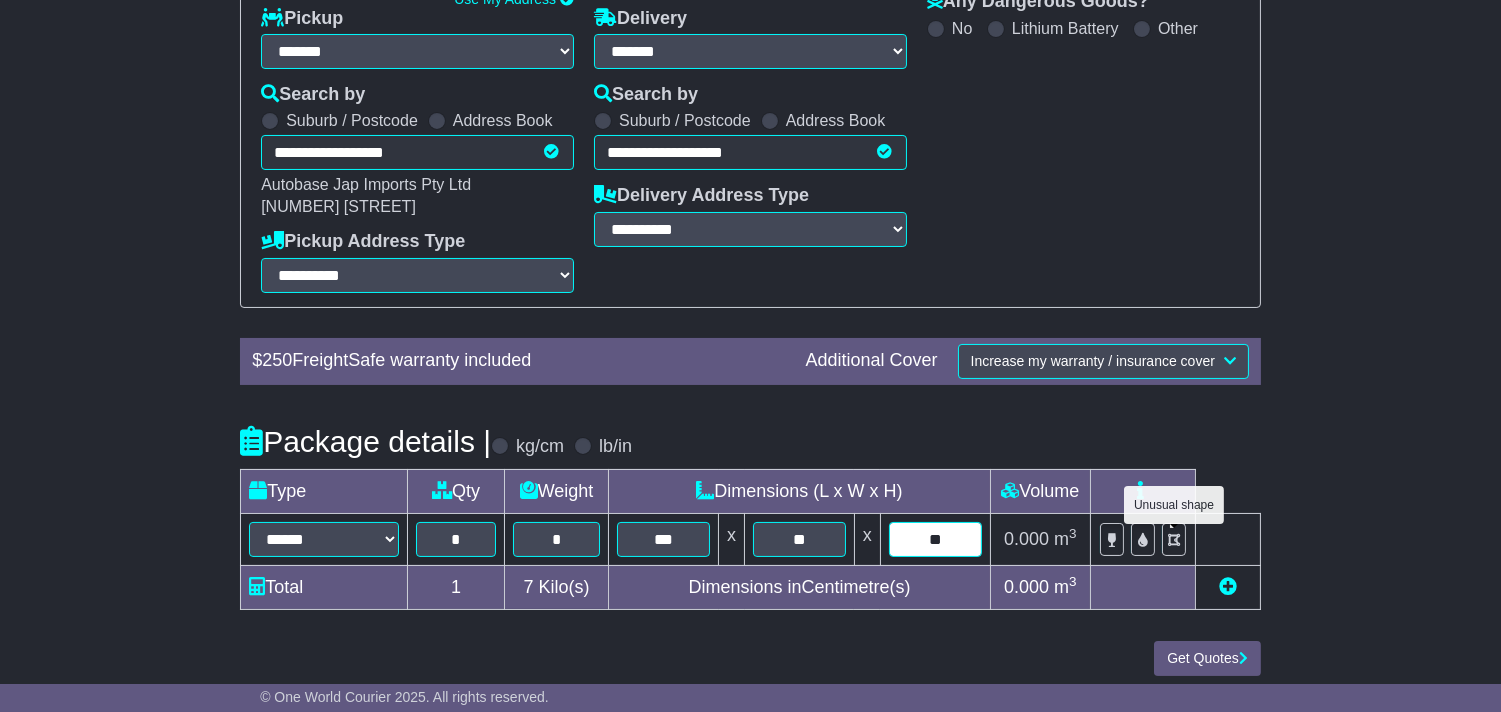 type on "**" 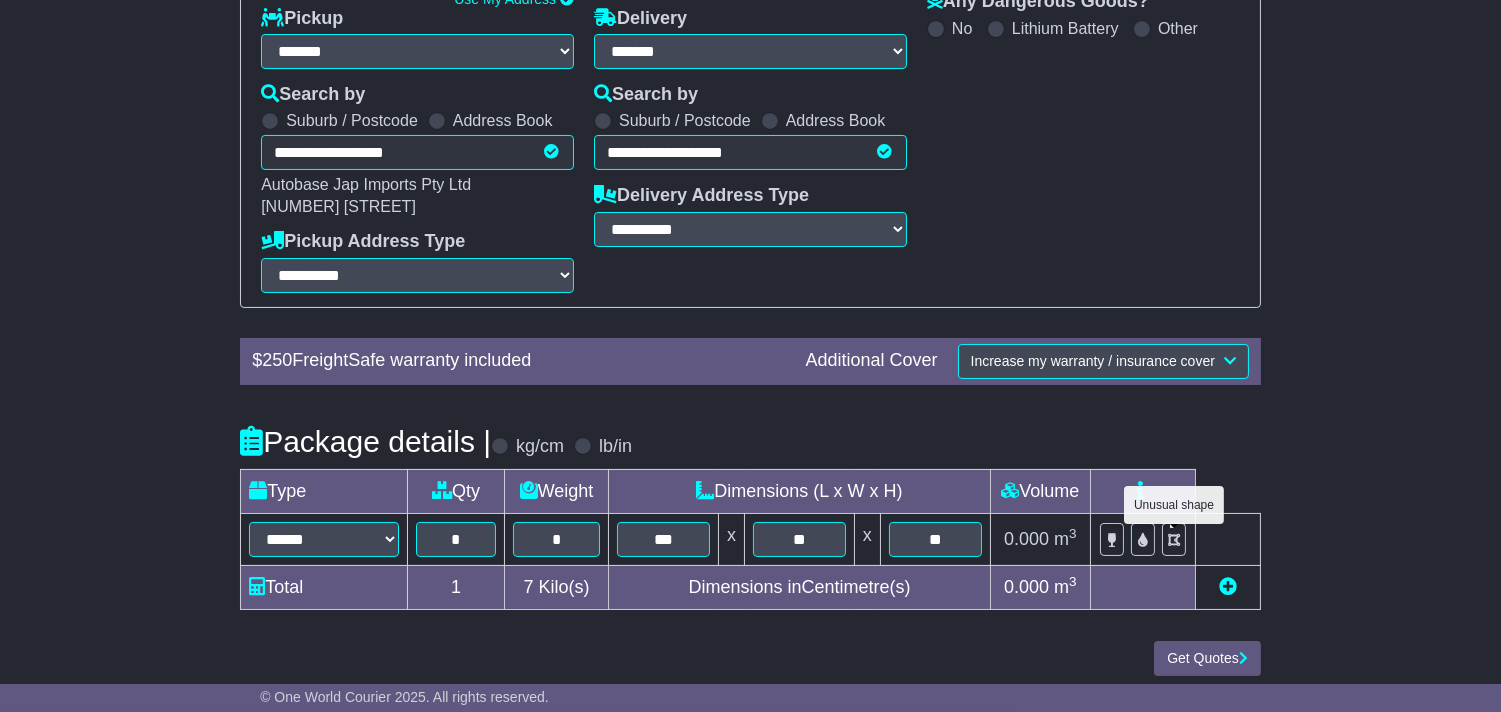 drag, startPoint x: 1173, startPoint y: 531, endPoint x: 1184, endPoint y: 562, distance: 32.89377 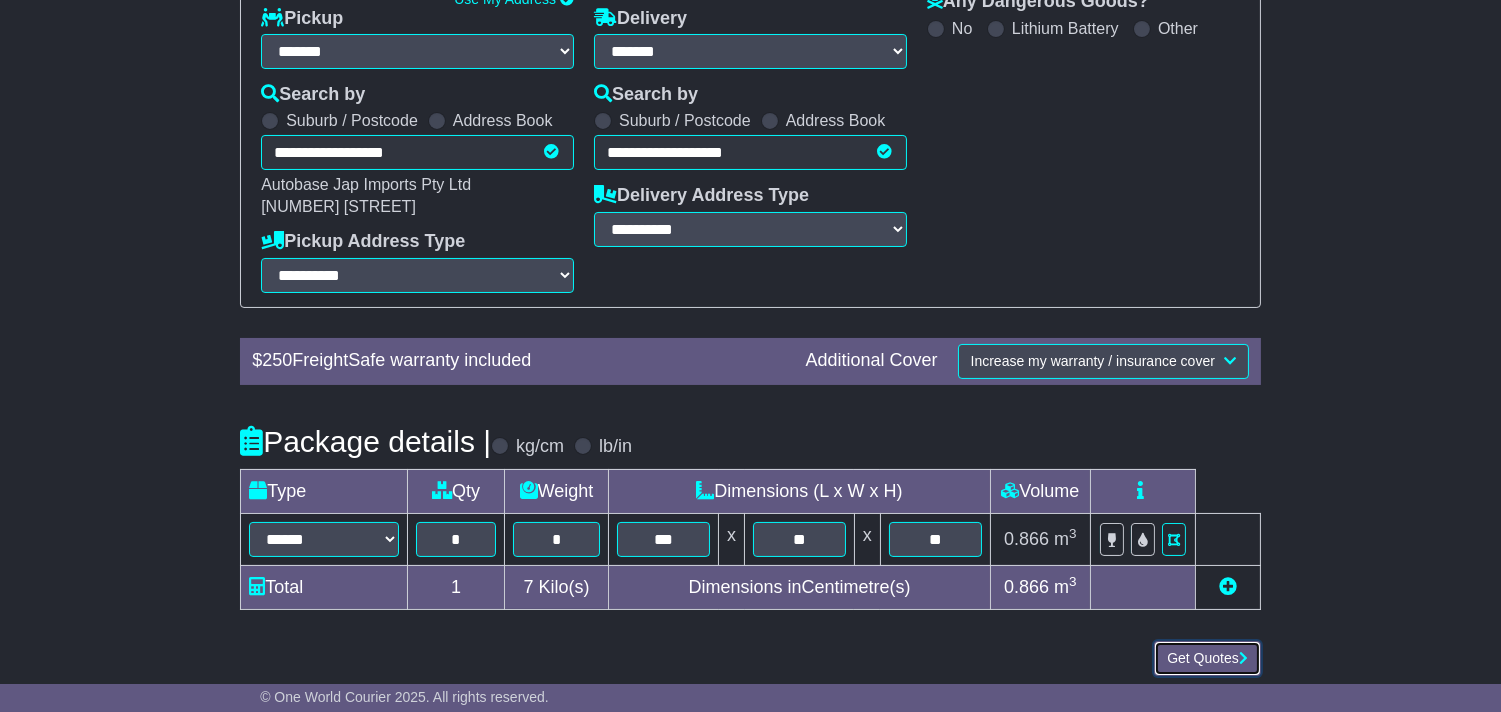 click on "Get Quotes" at bounding box center [1207, 658] 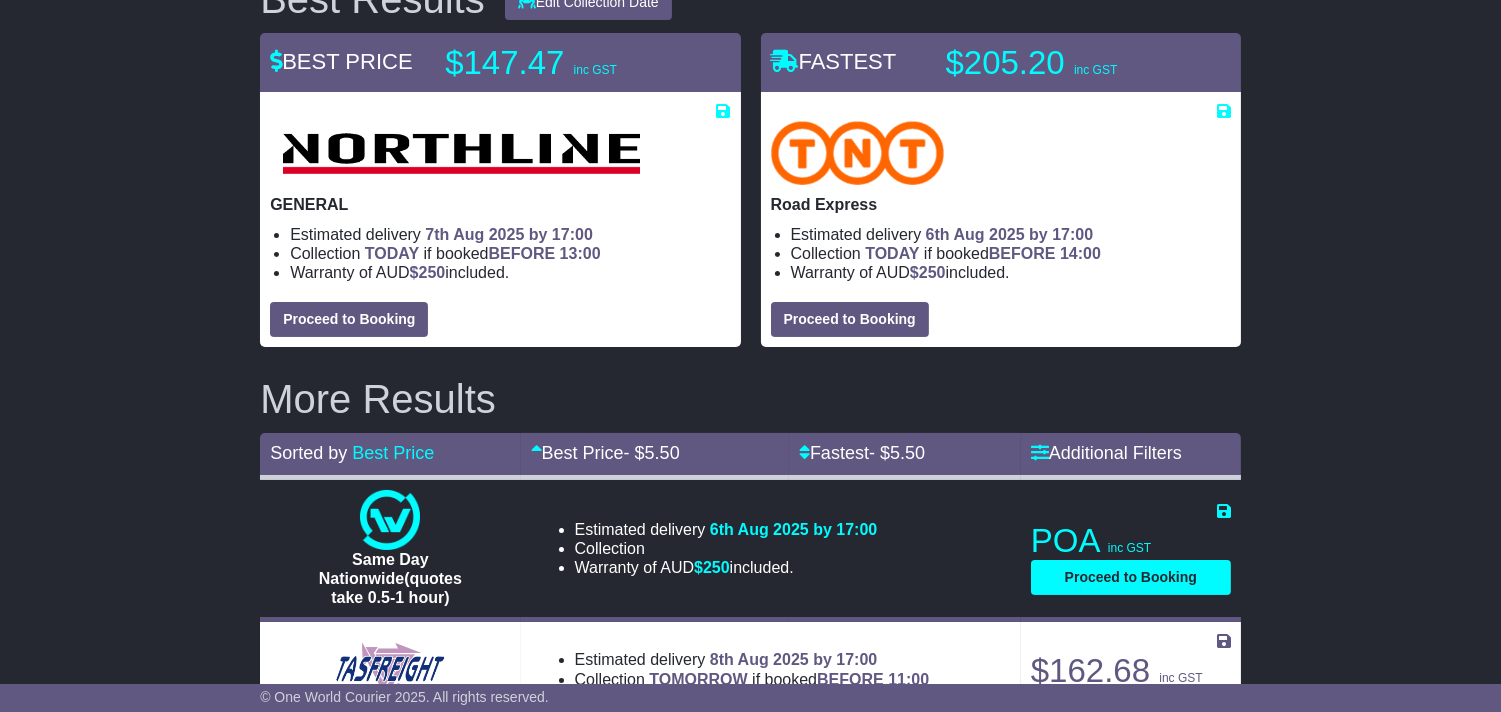 scroll, scrollTop: 417, scrollLeft: 0, axis: vertical 